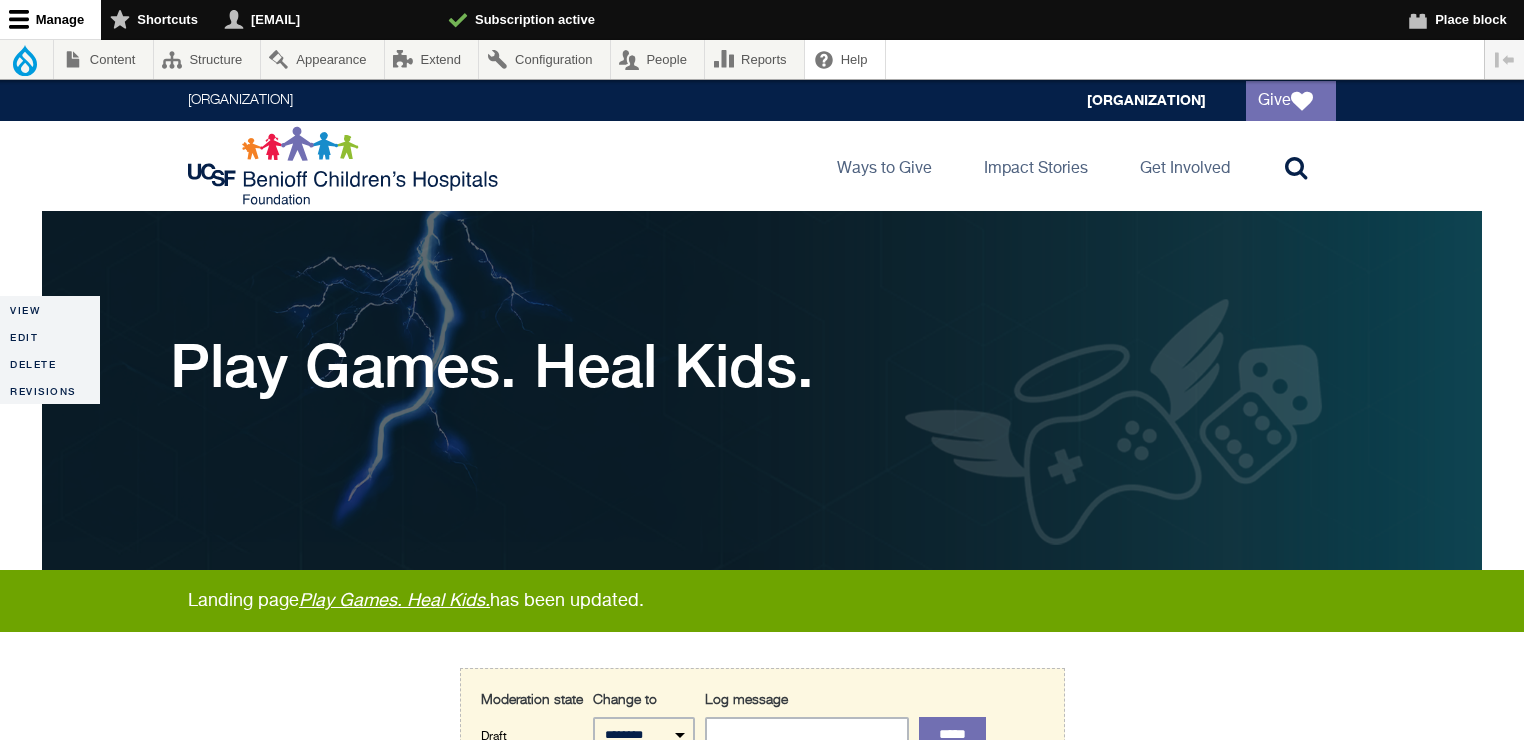 scroll, scrollTop: 0, scrollLeft: 0, axis: both 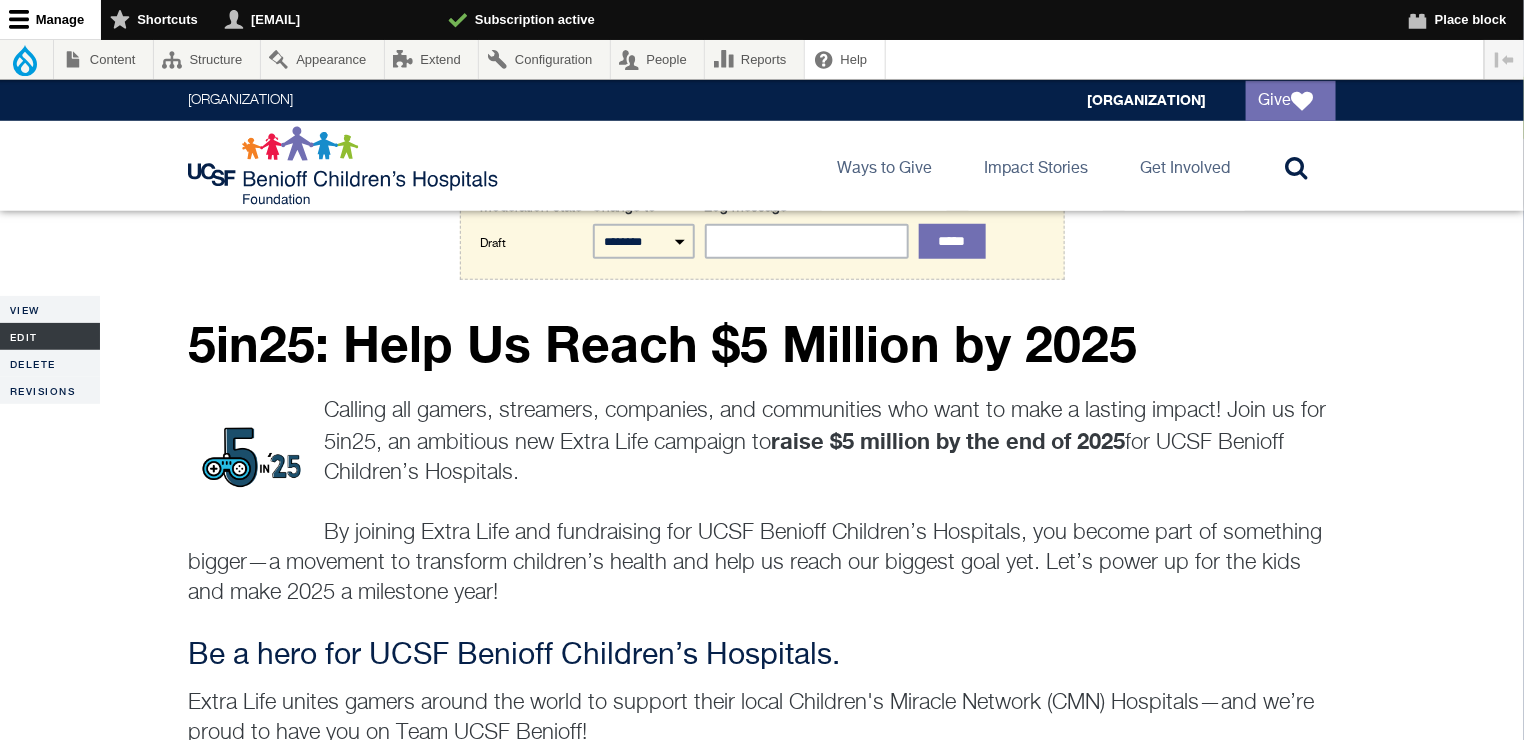 click on "Edit" at bounding box center [50, 336] 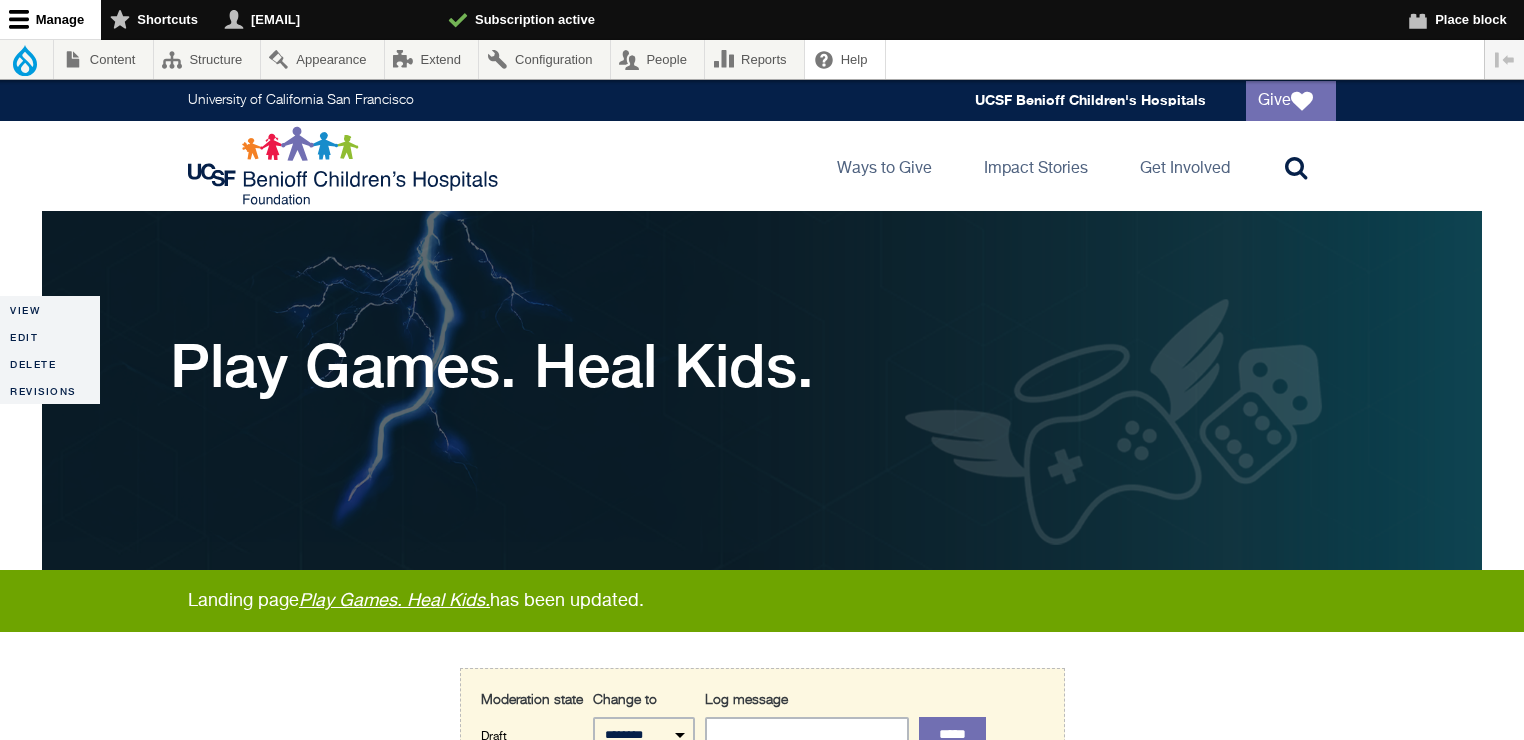 scroll, scrollTop: 210, scrollLeft: 0, axis: vertical 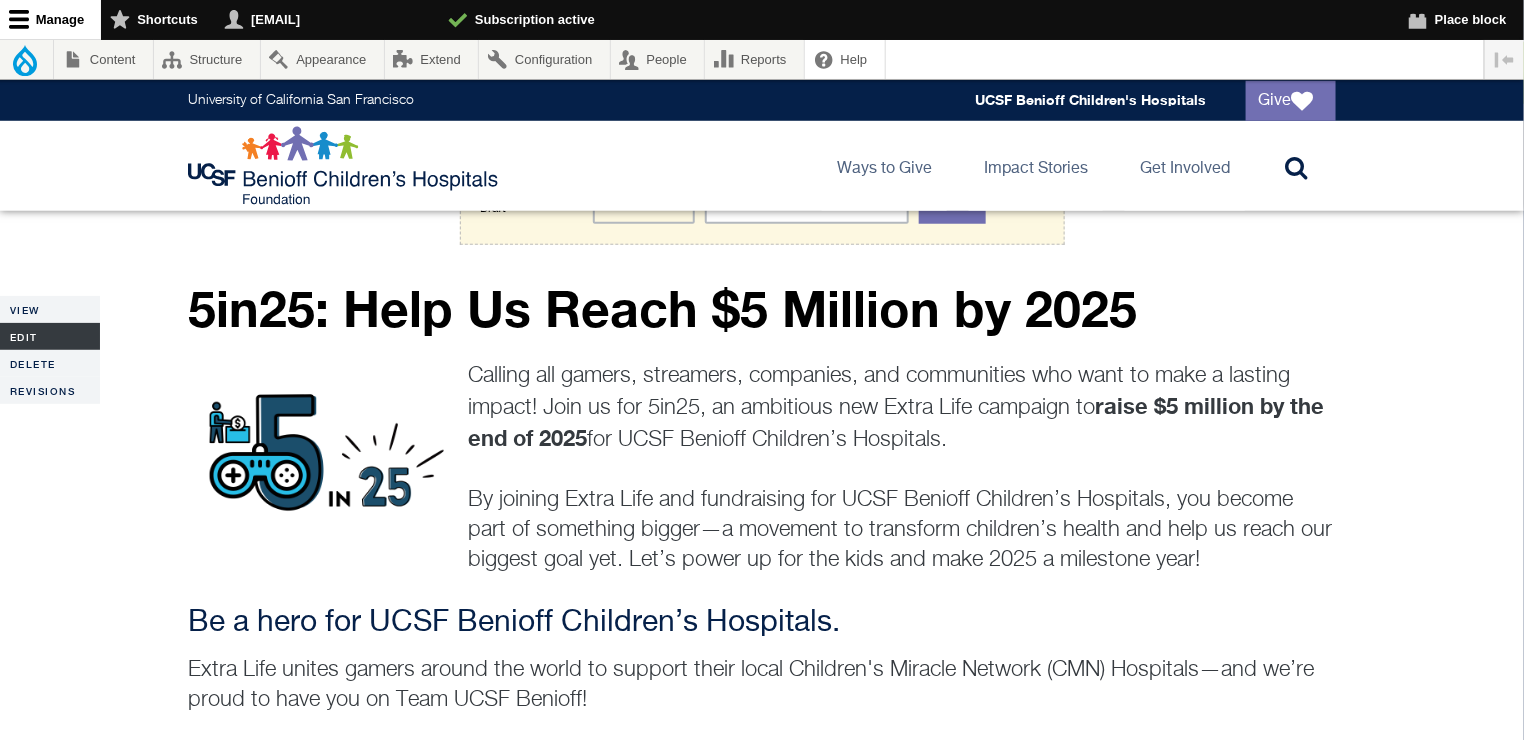 click on "Edit" at bounding box center [50, 336] 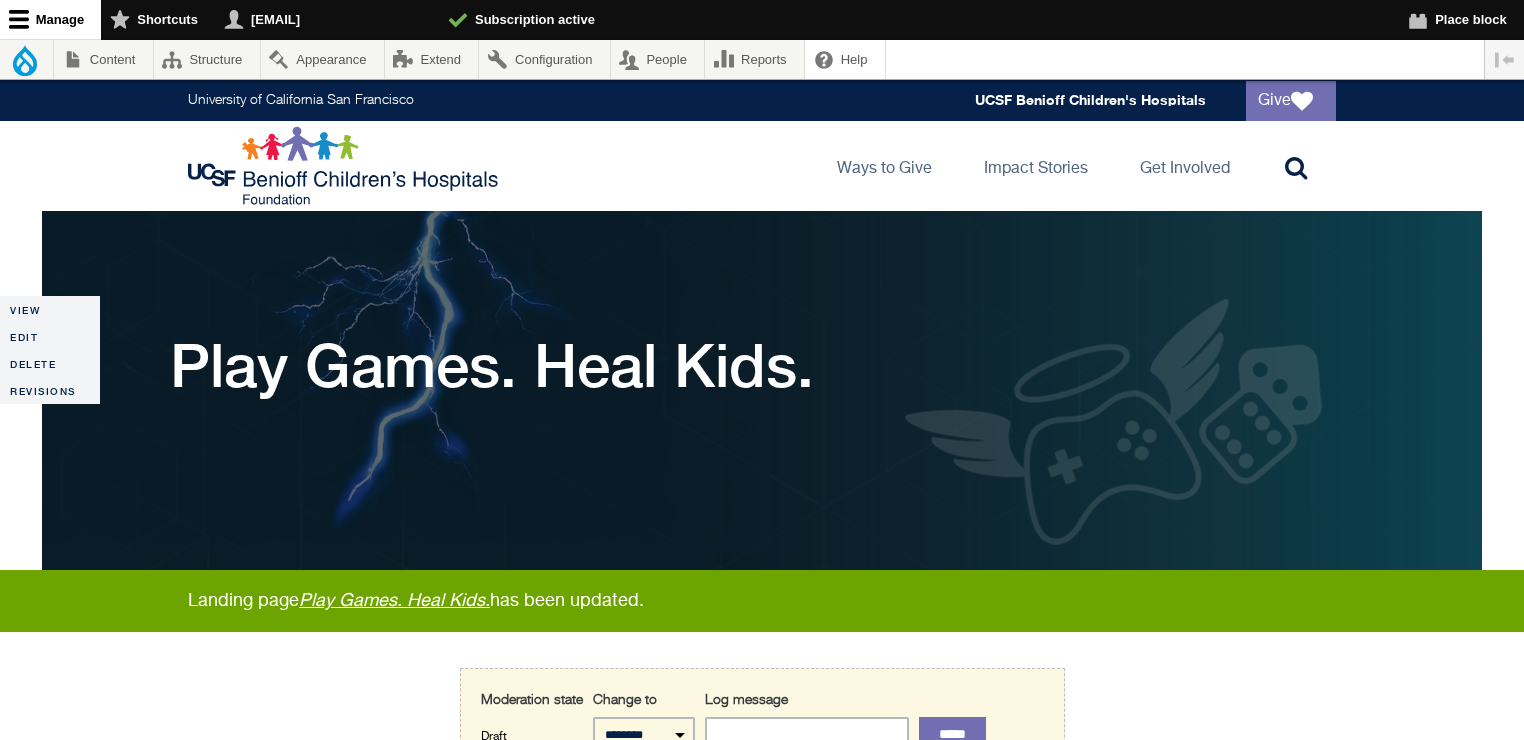 scroll, scrollTop: 106, scrollLeft: 0, axis: vertical 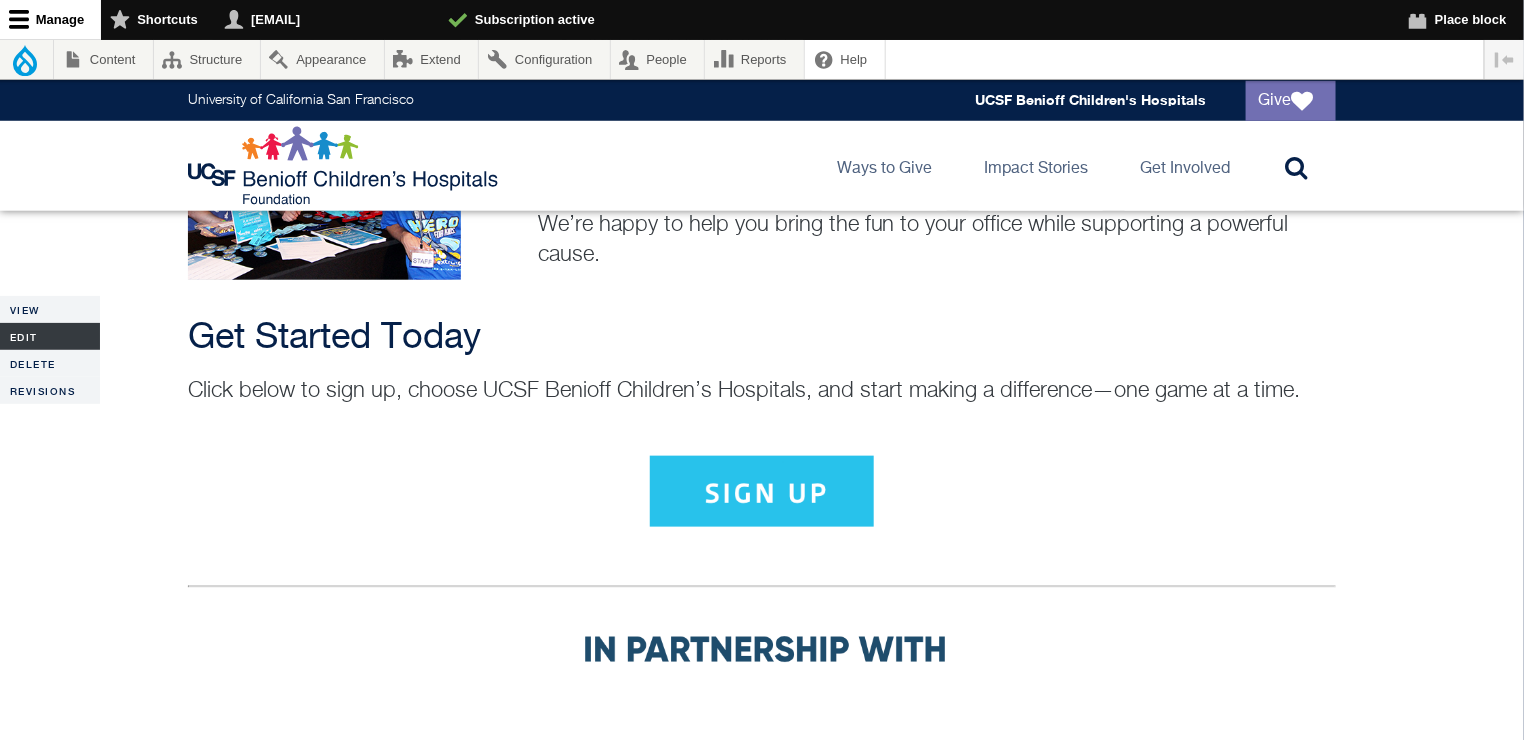 click on "Edit" at bounding box center [50, 336] 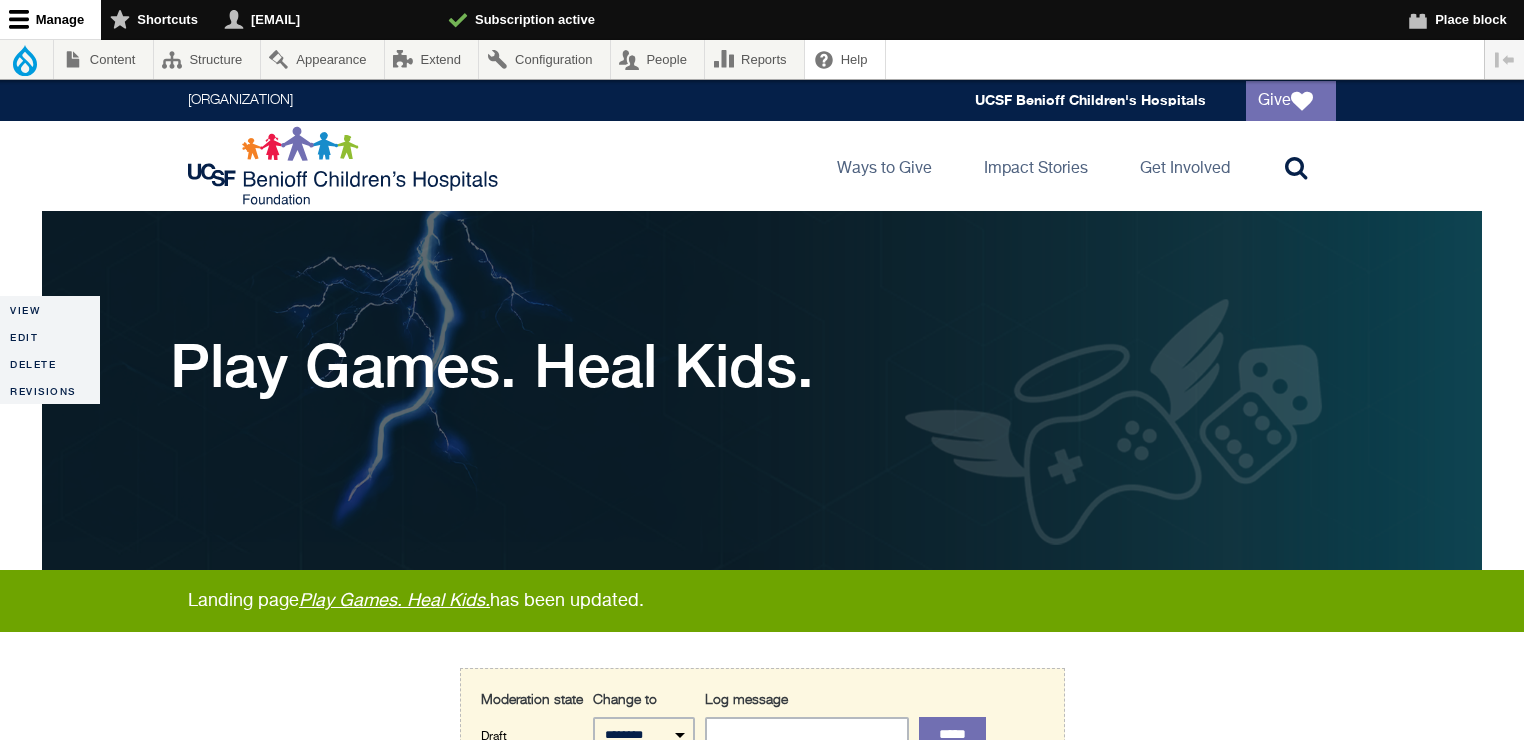 scroll, scrollTop: 0, scrollLeft: 0, axis: both 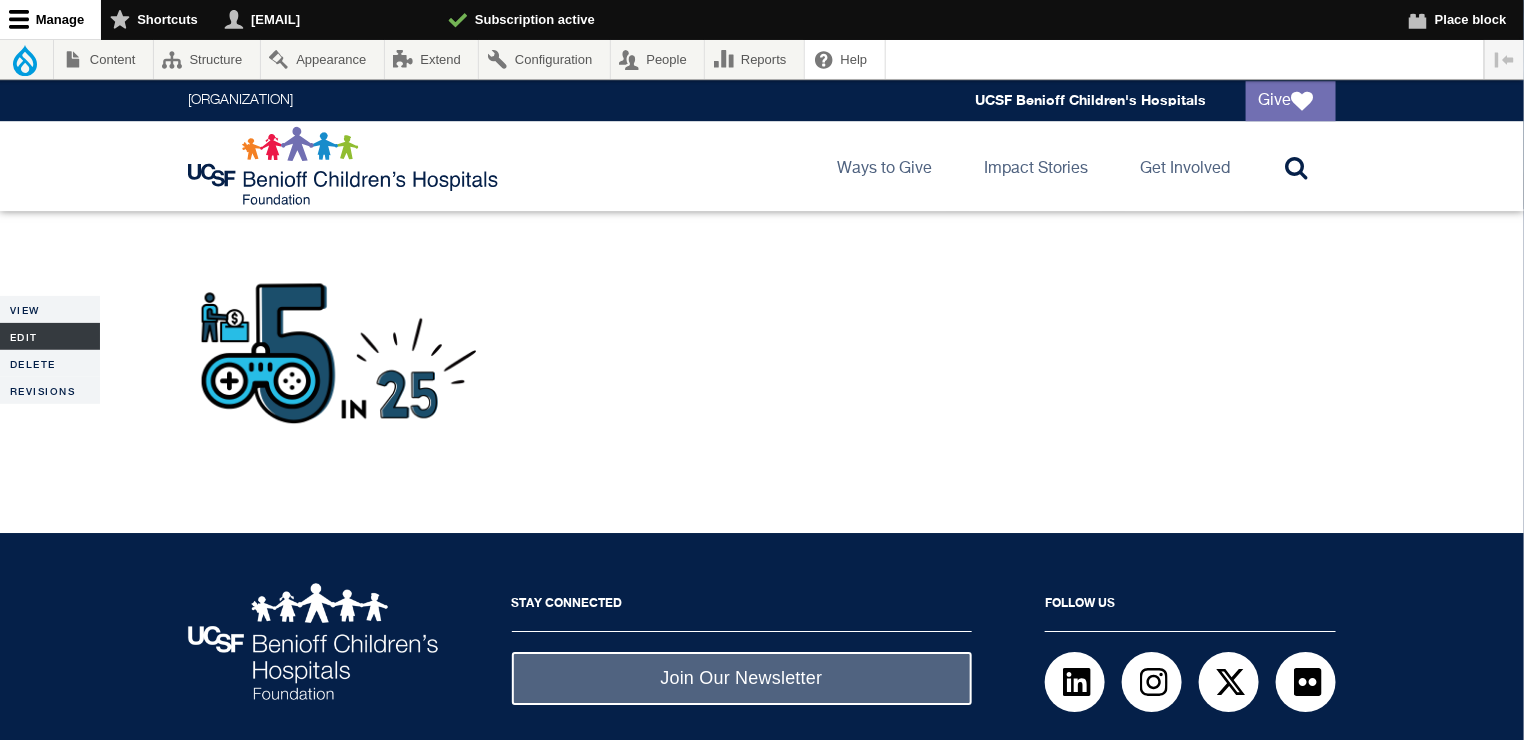 click on "Edit" at bounding box center [50, 336] 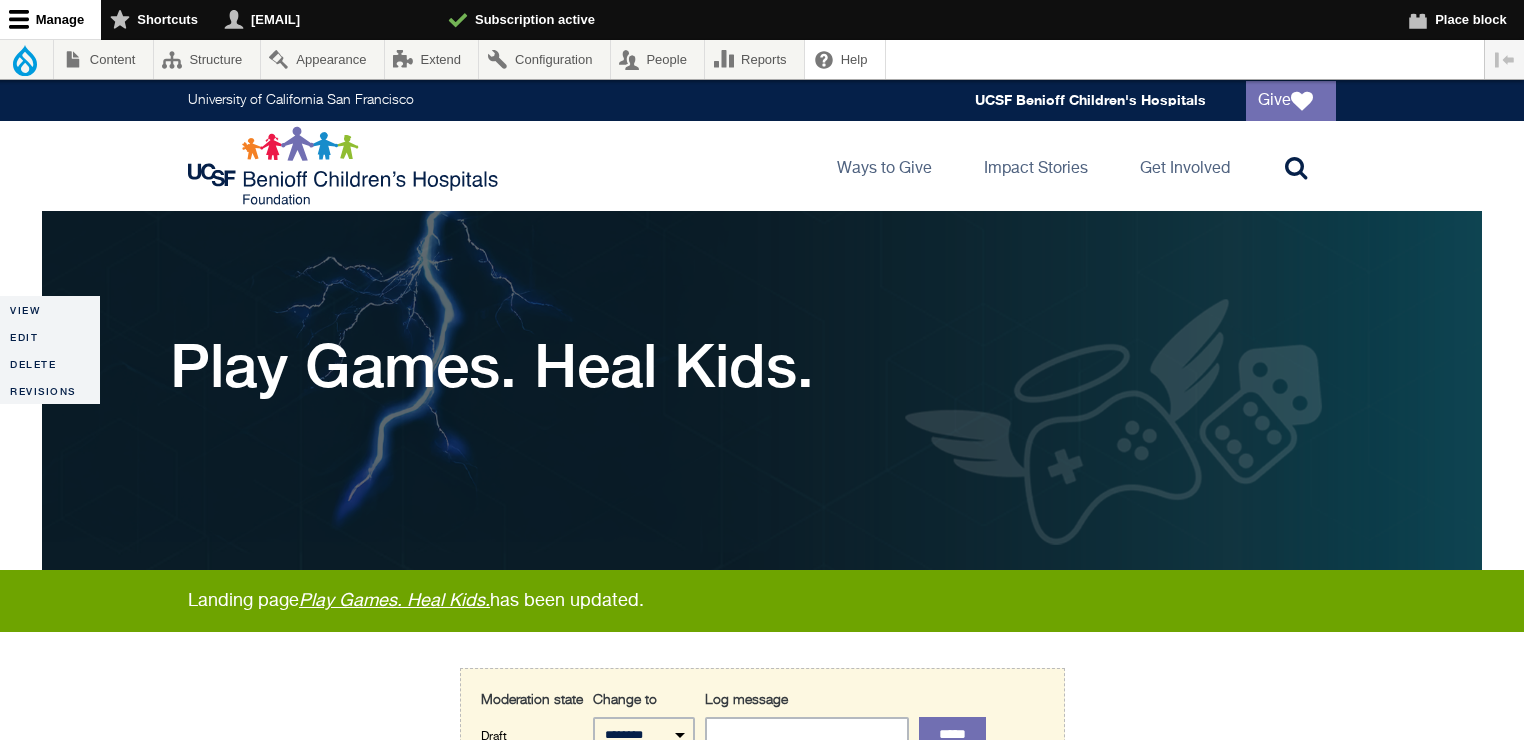 scroll, scrollTop: 0, scrollLeft: 0, axis: both 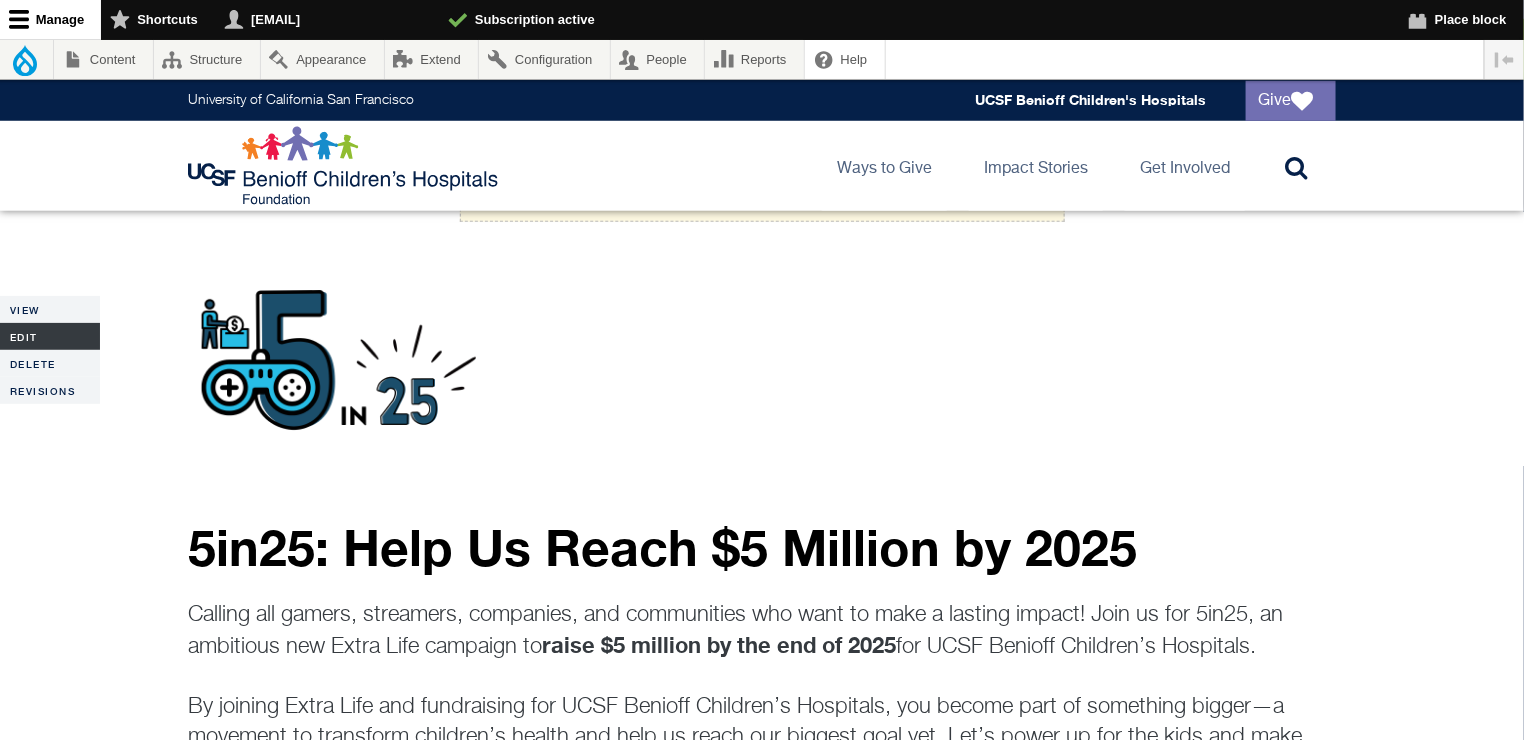 click on "Edit" at bounding box center (50, 336) 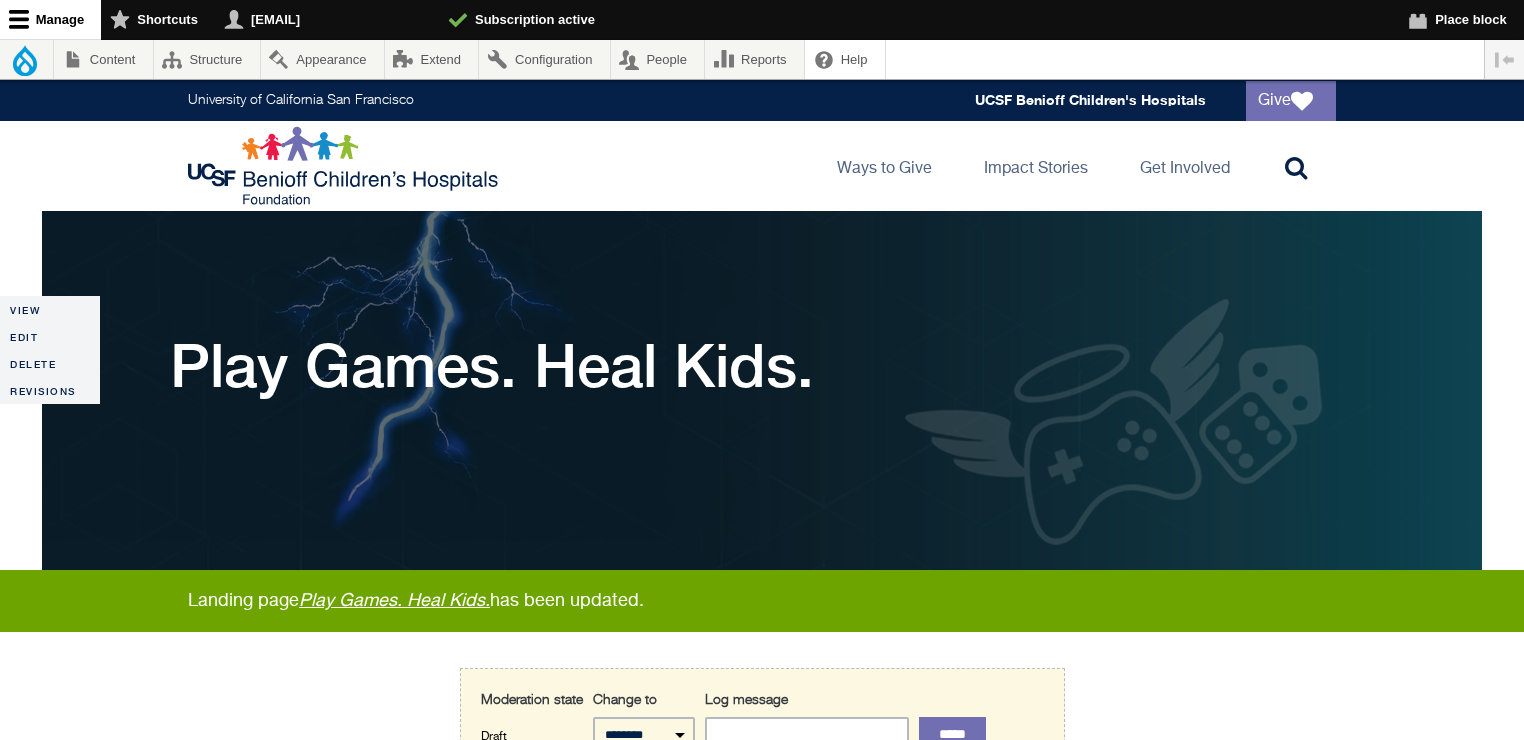 scroll, scrollTop: 0, scrollLeft: 0, axis: both 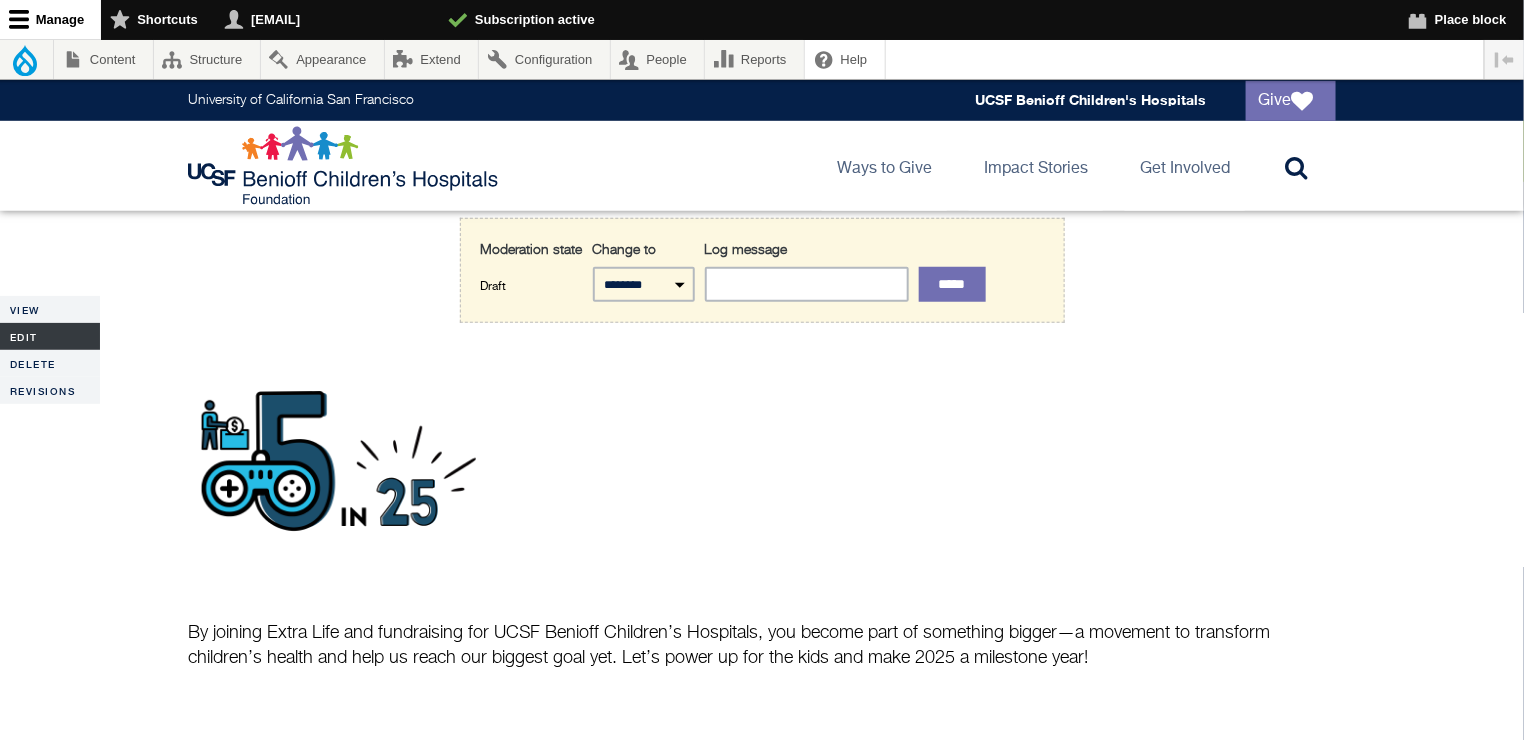 click on "Edit" at bounding box center (50, 336) 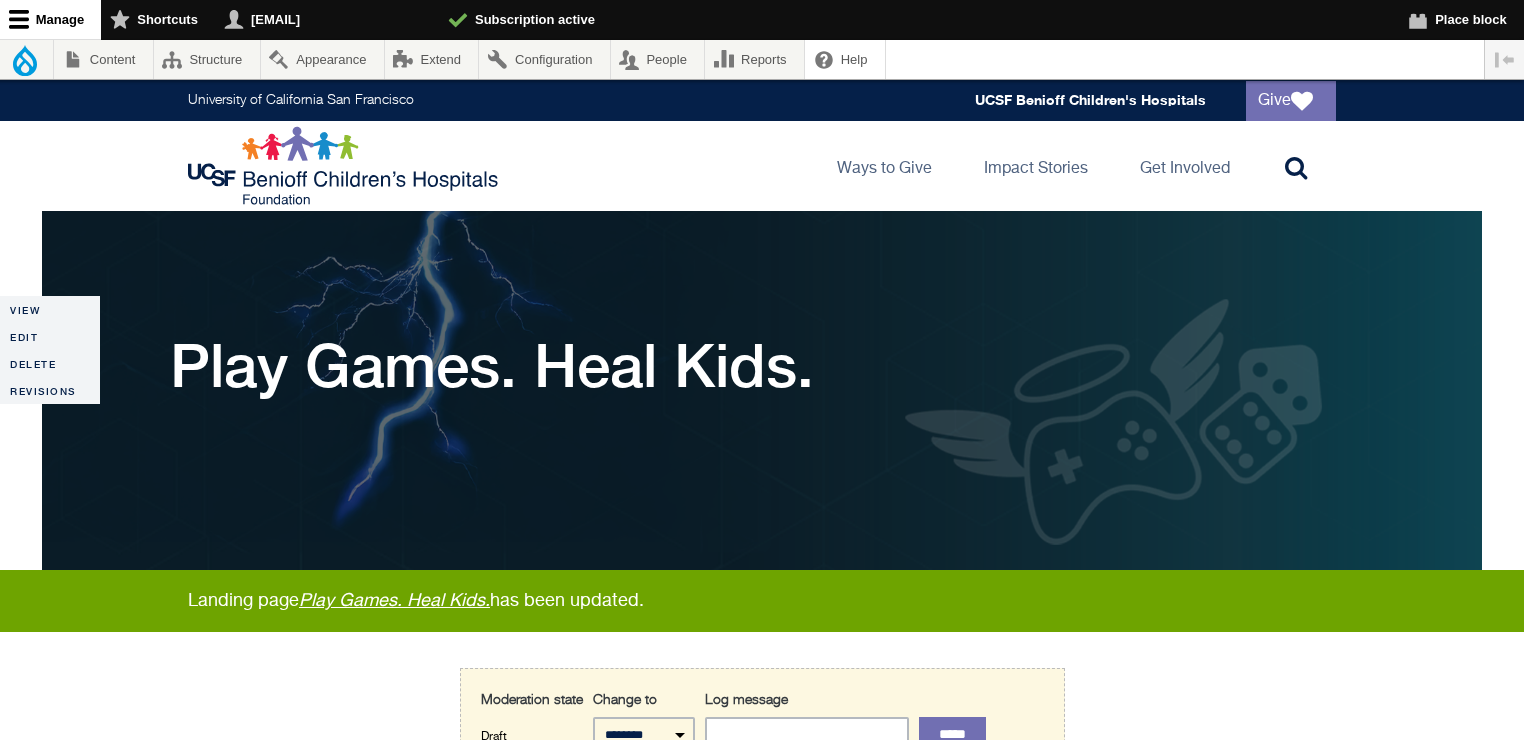 scroll, scrollTop: 0, scrollLeft: 0, axis: both 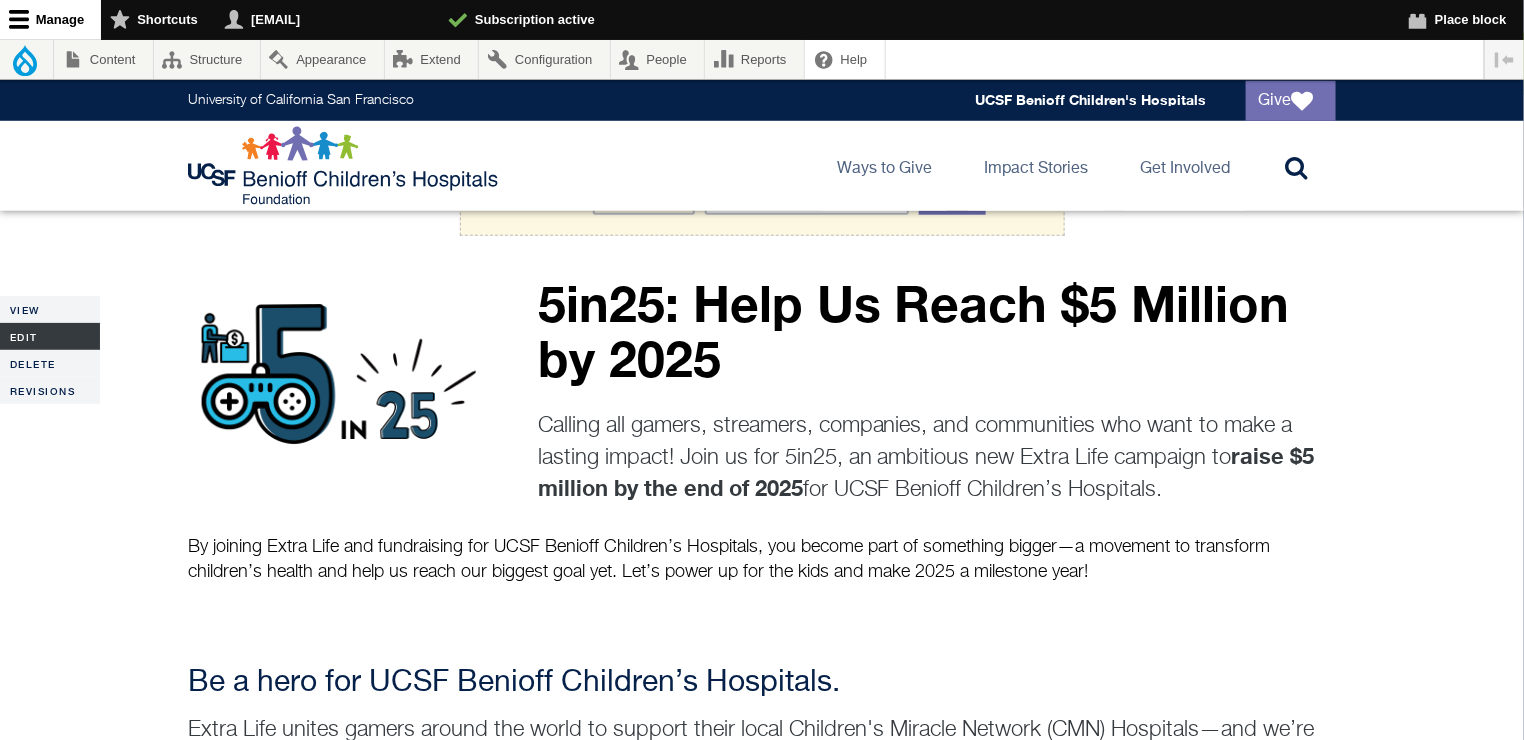 click on "Edit" at bounding box center (50, 336) 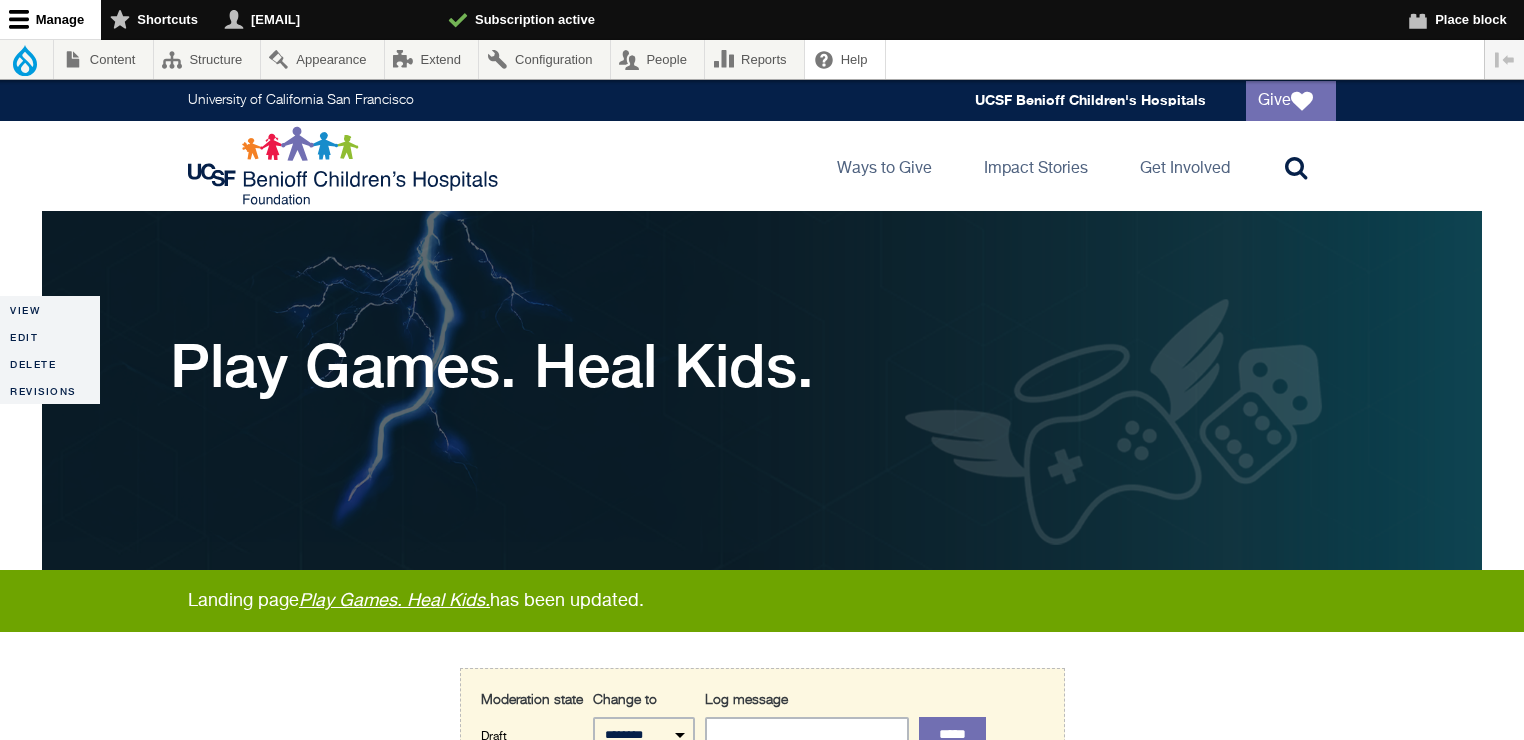 scroll, scrollTop: 0, scrollLeft: 0, axis: both 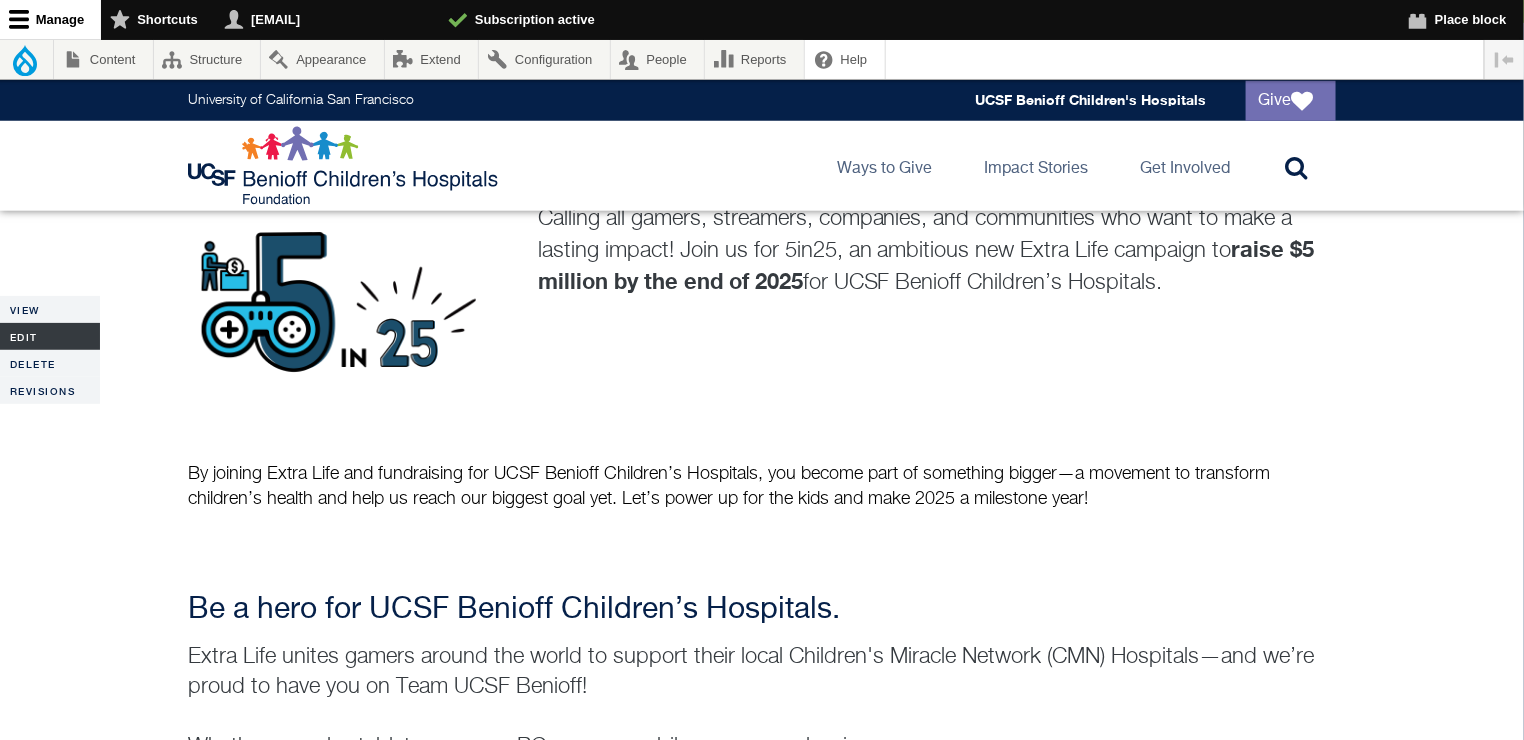 click on "Edit" at bounding box center [50, 336] 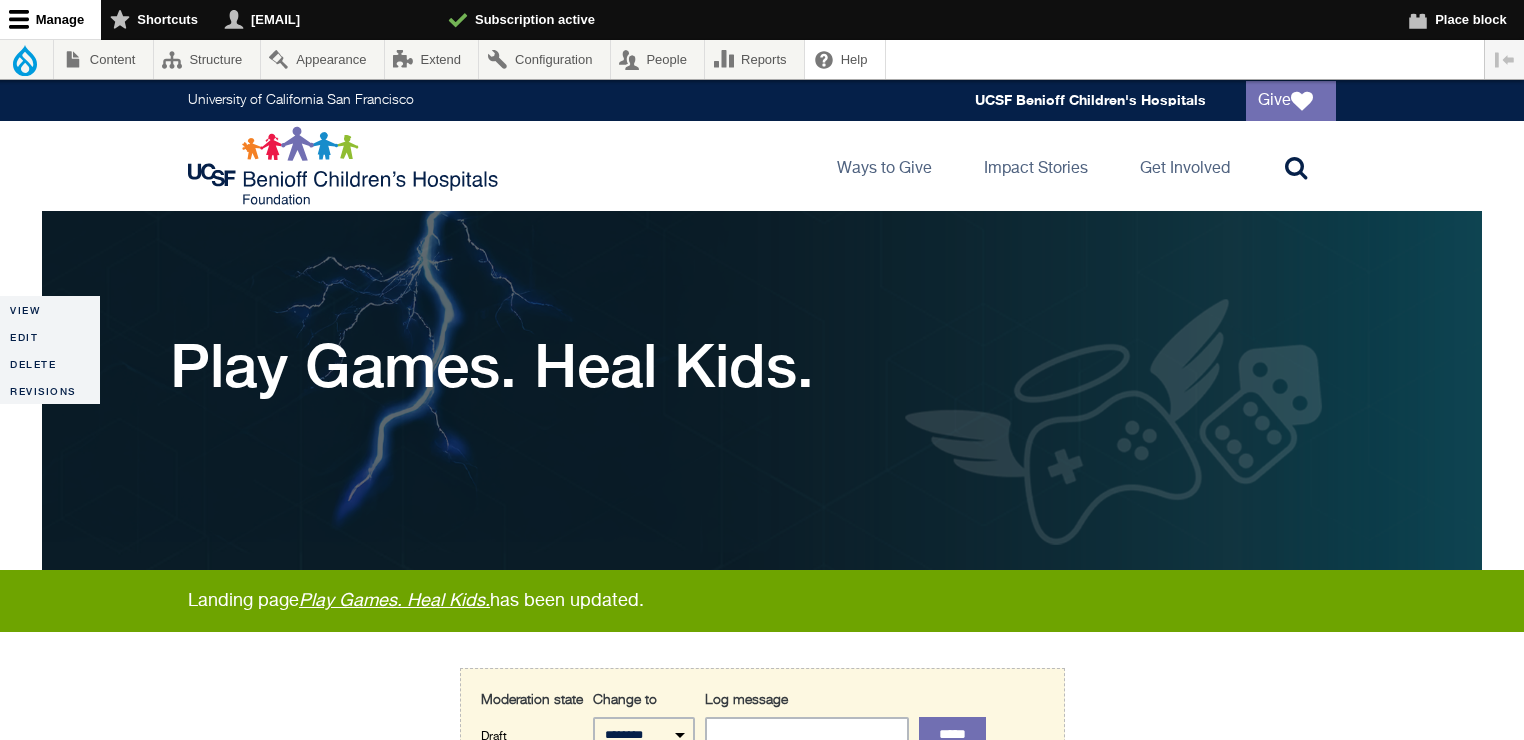 scroll, scrollTop: 0, scrollLeft: 0, axis: both 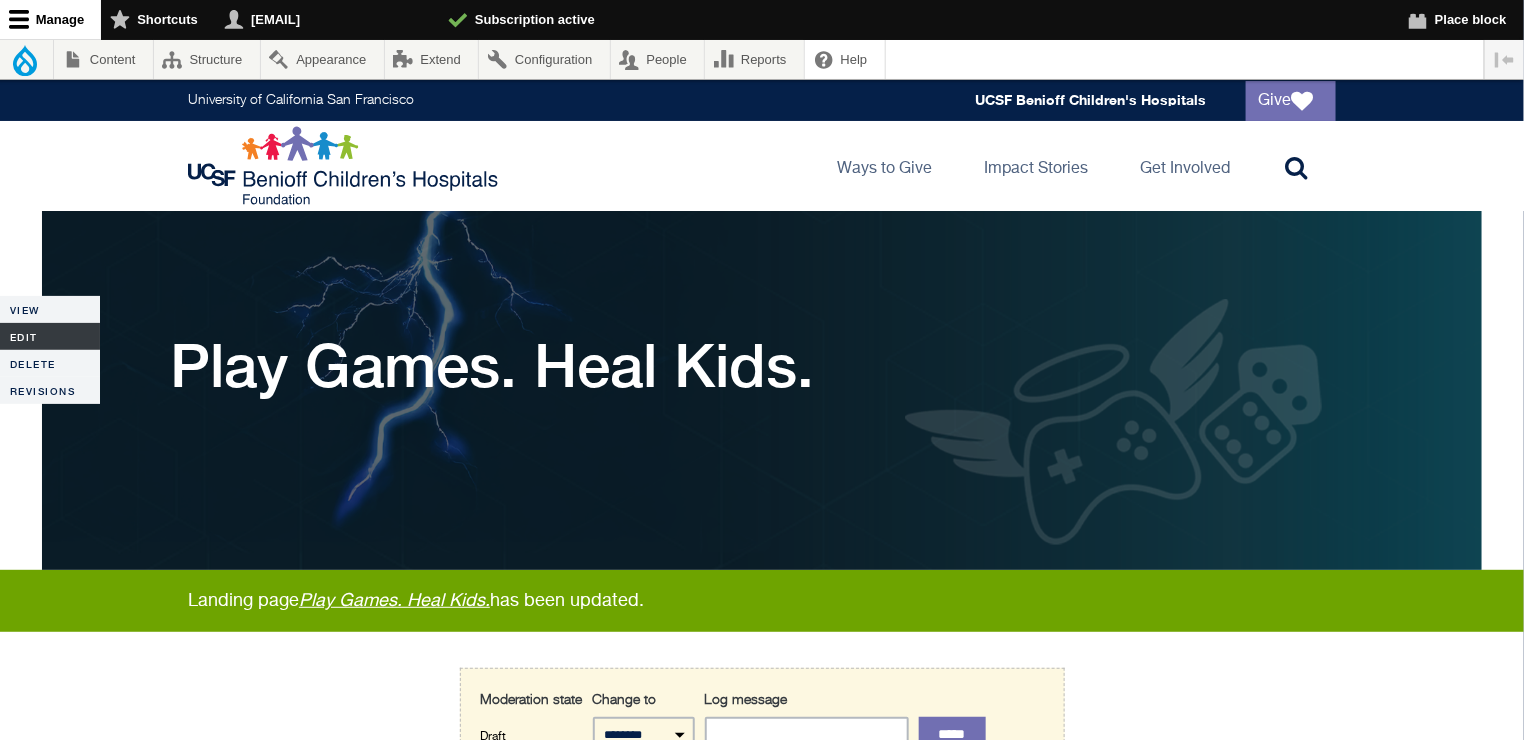 click on "Edit" at bounding box center [50, 336] 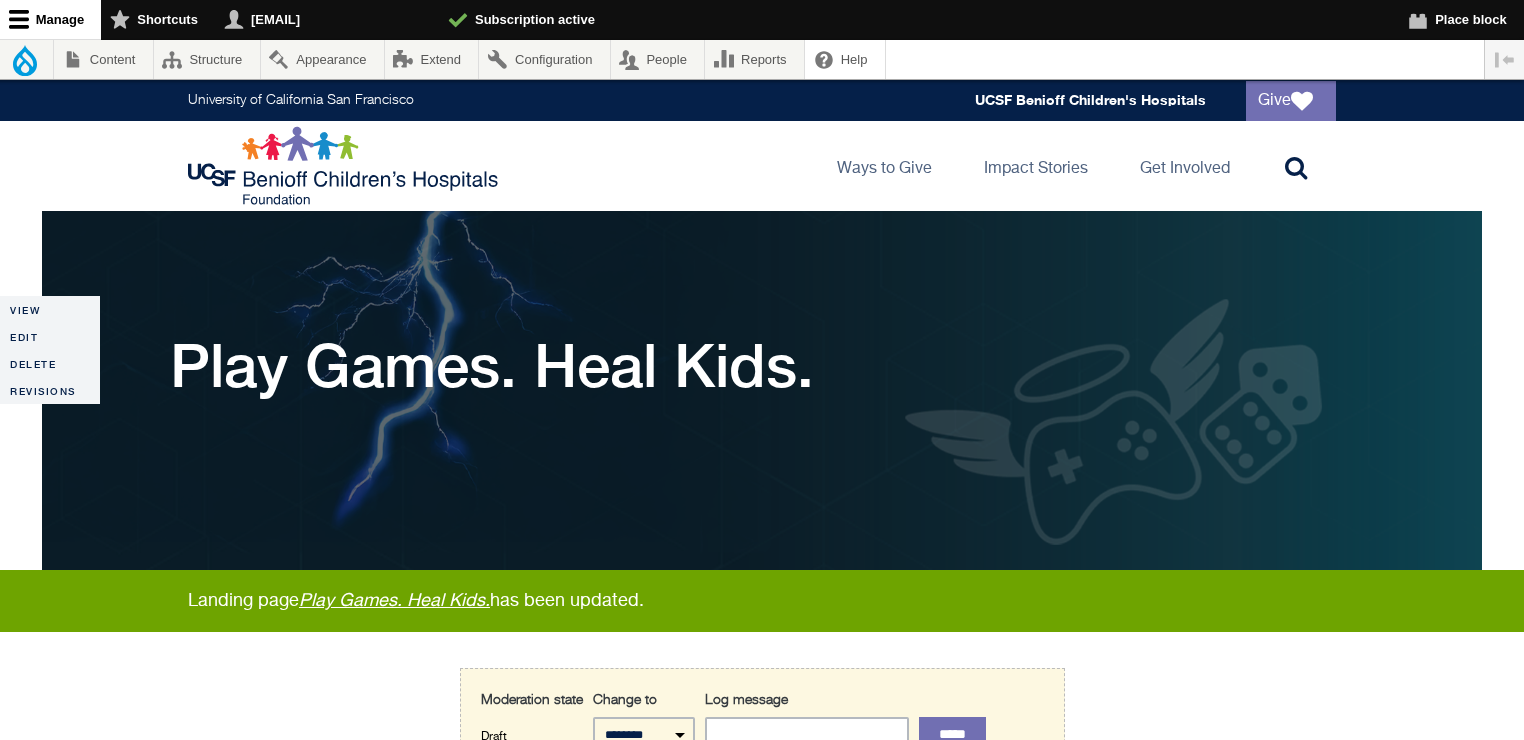 scroll, scrollTop: 0, scrollLeft: 0, axis: both 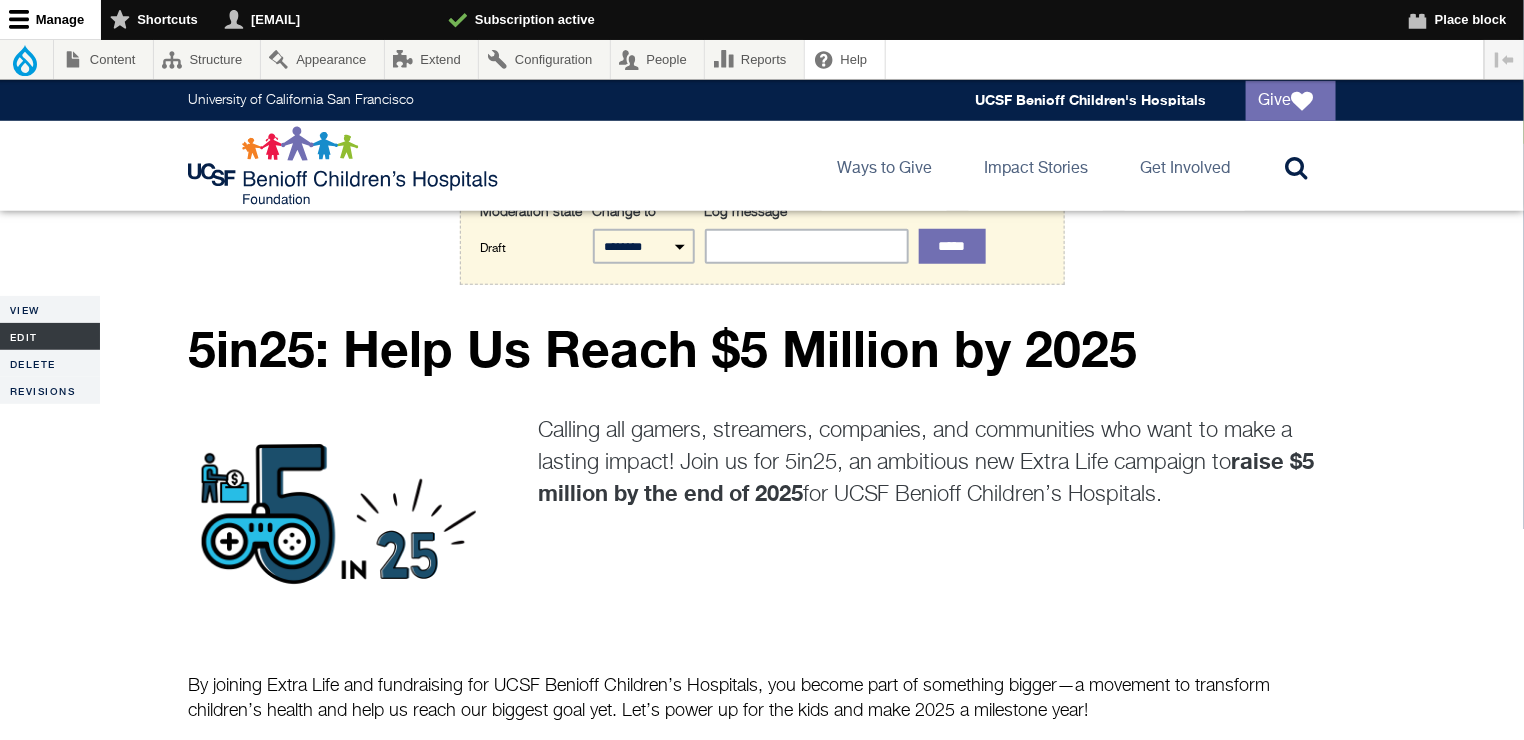 click on "Edit" at bounding box center (50, 336) 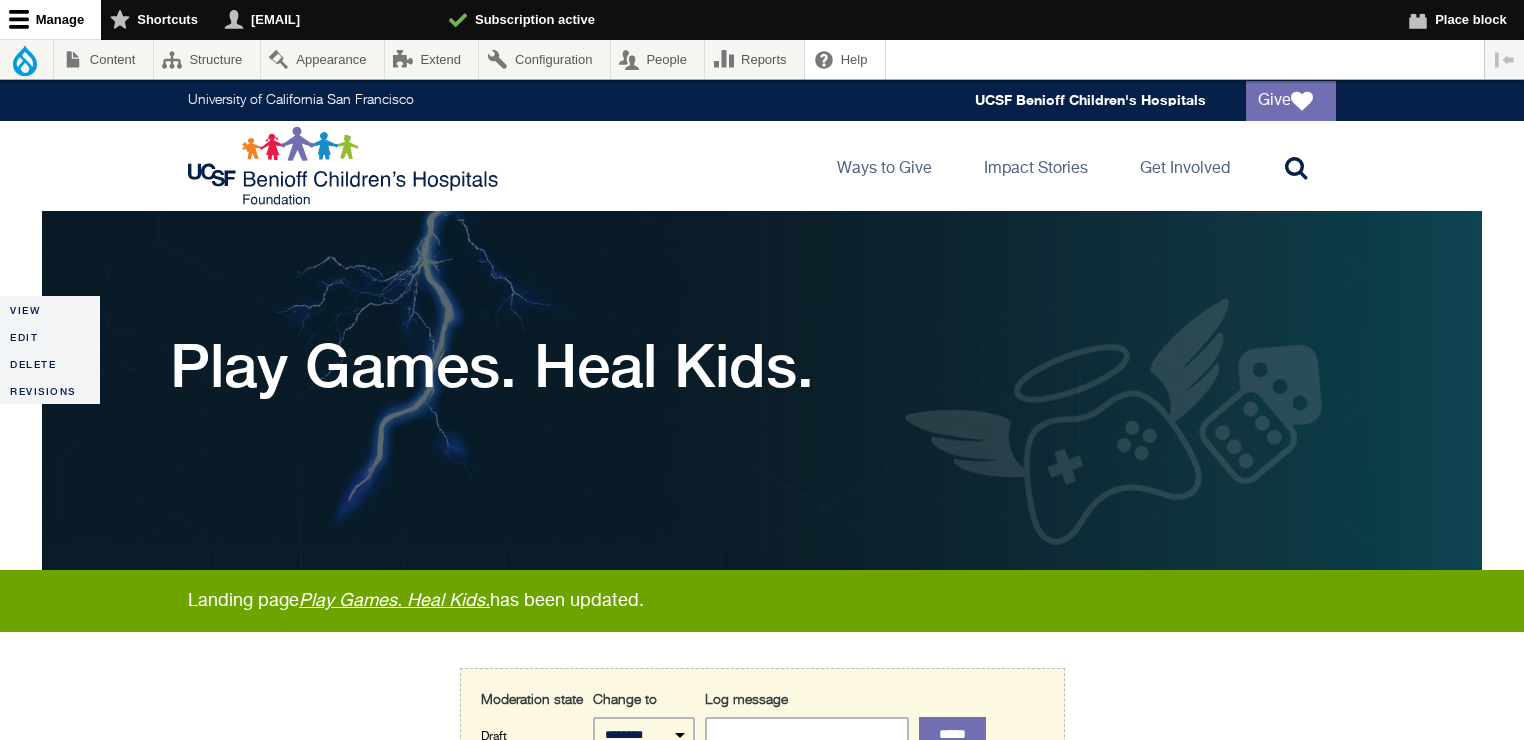 scroll, scrollTop: 0, scrollLeft: 0, axis: both 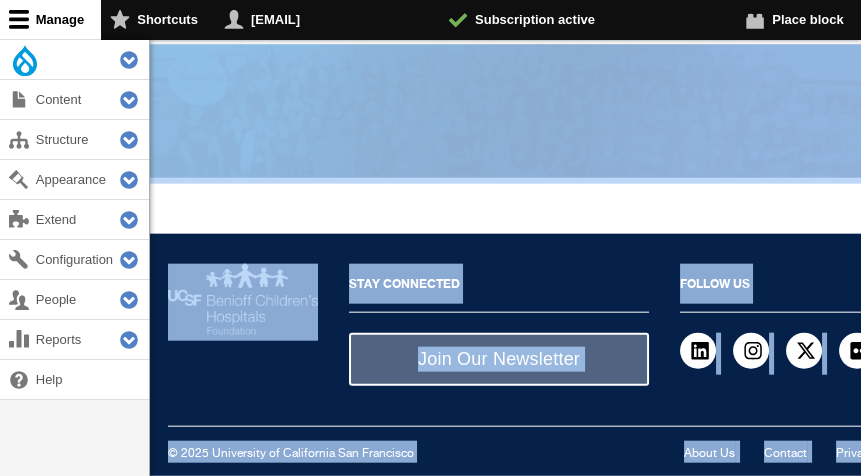 drag, startPoint x: 657, startPoint y: 472, endPoint x: 649, endPoint y: 708, distance: 236.13556 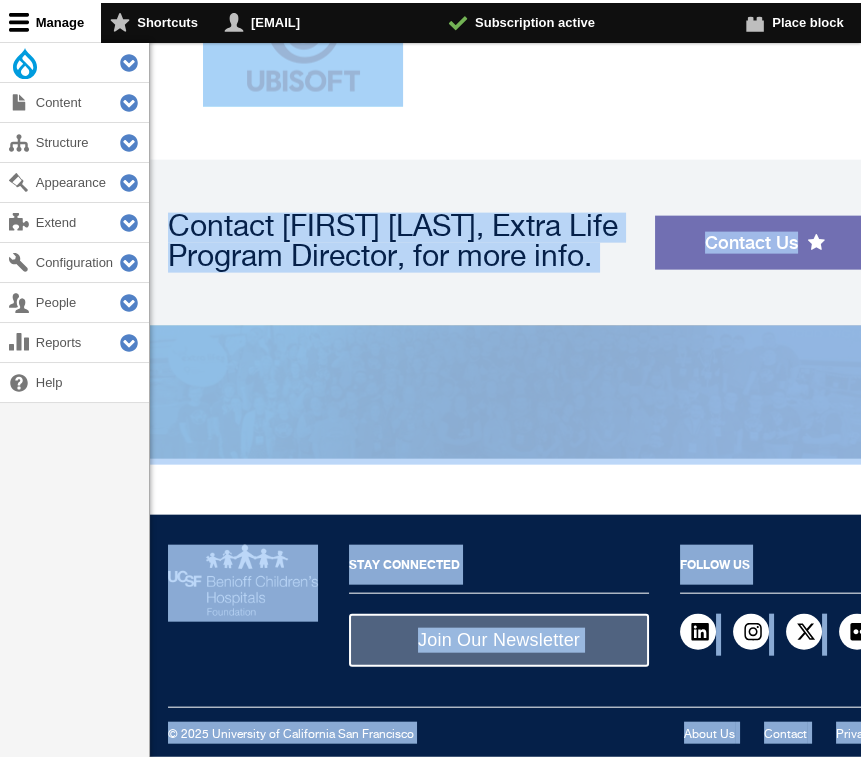 scroll, scrollTop: 5703, scrollLeft: 0, axis: vertical 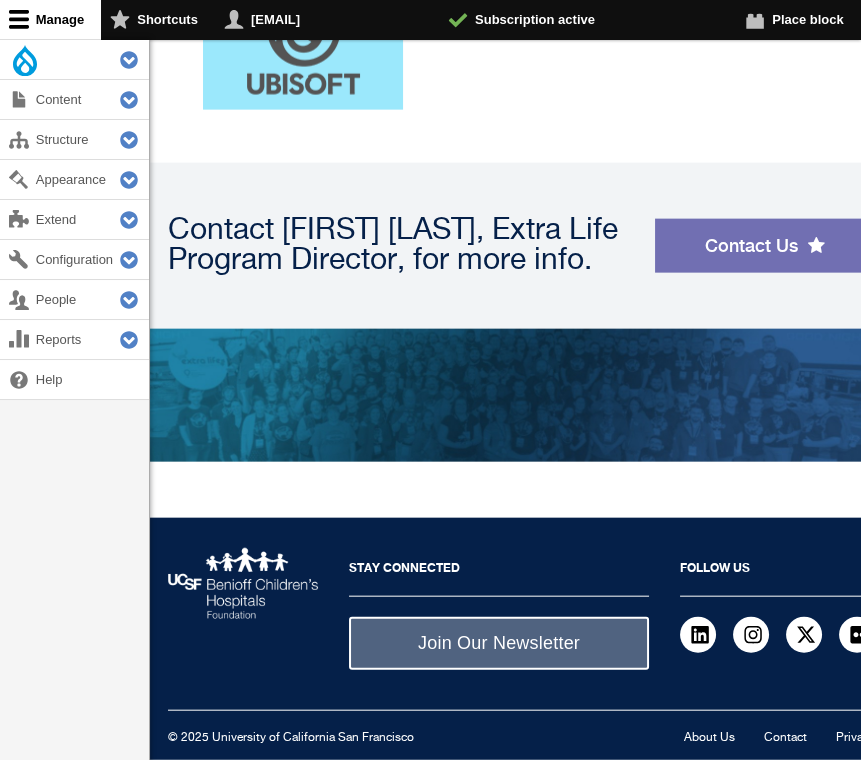 click on "Contact Abdur Shemsu, Extra Life Program Director, for more info.
Contact Us" at bounding box center [521, 246] 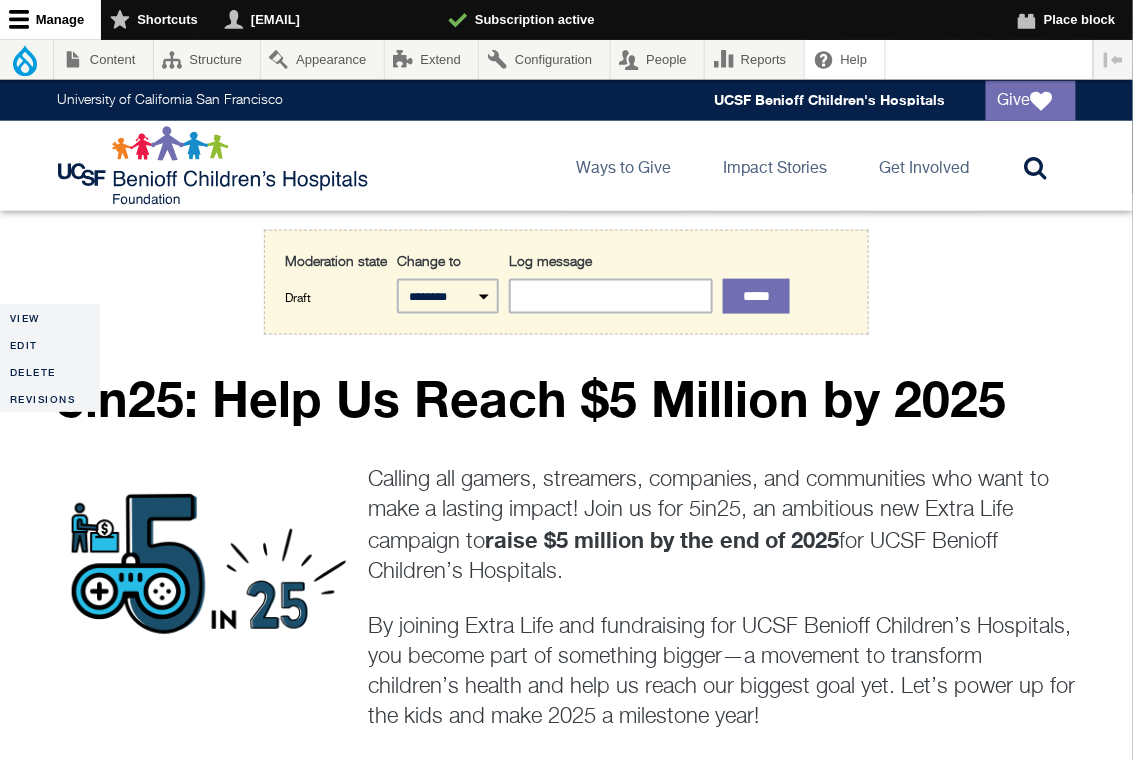 scroll, scrollTop: 411, scrollLeft: 0, axis: vertical 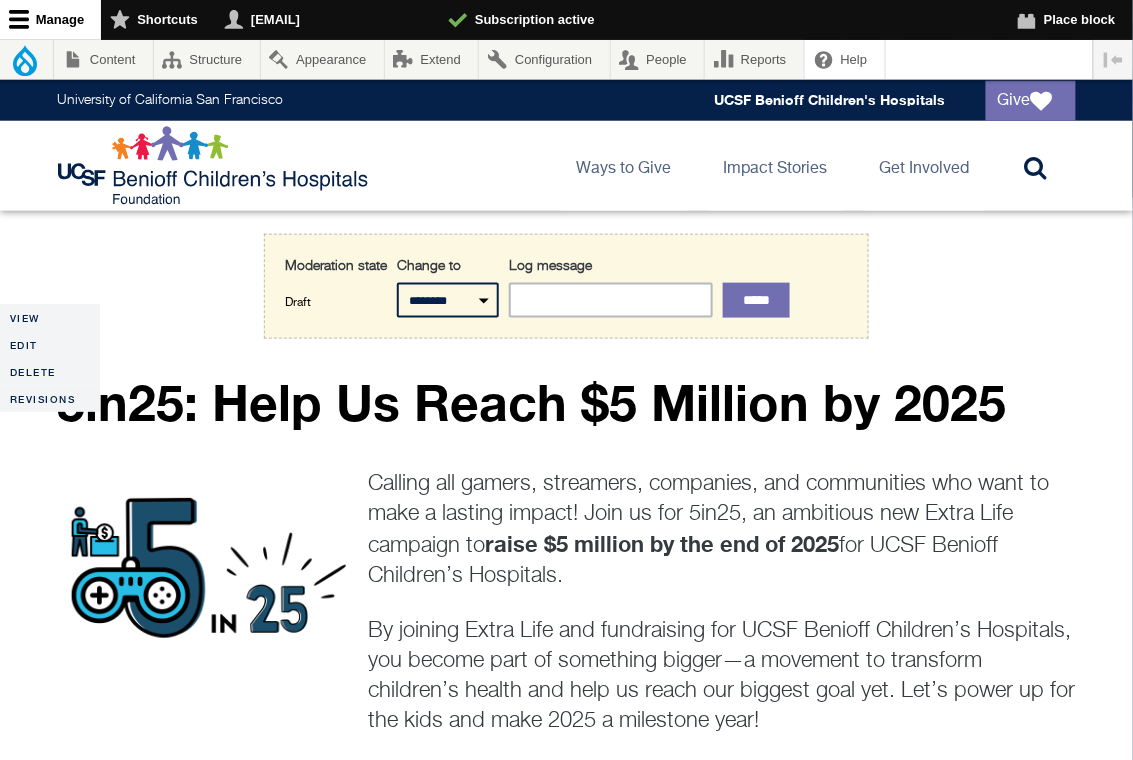 click on "**********" at bounding box center (448, 300) 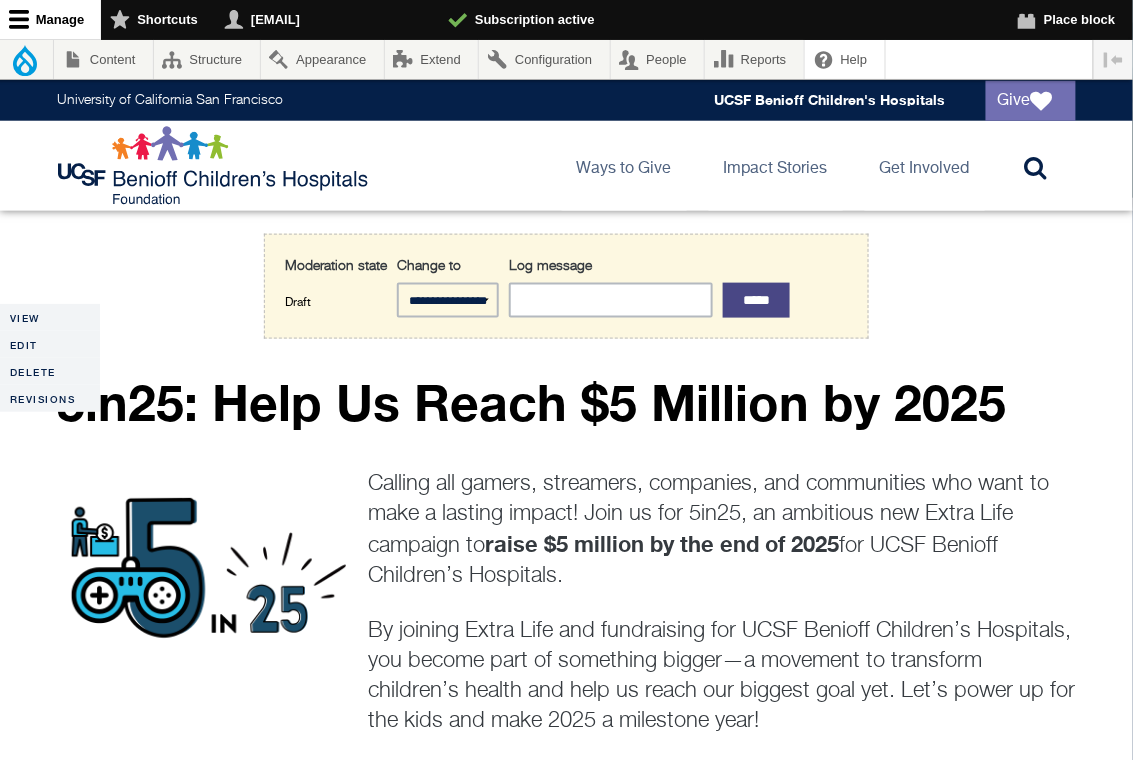 click on "*****" at bounding box center [756, 300] 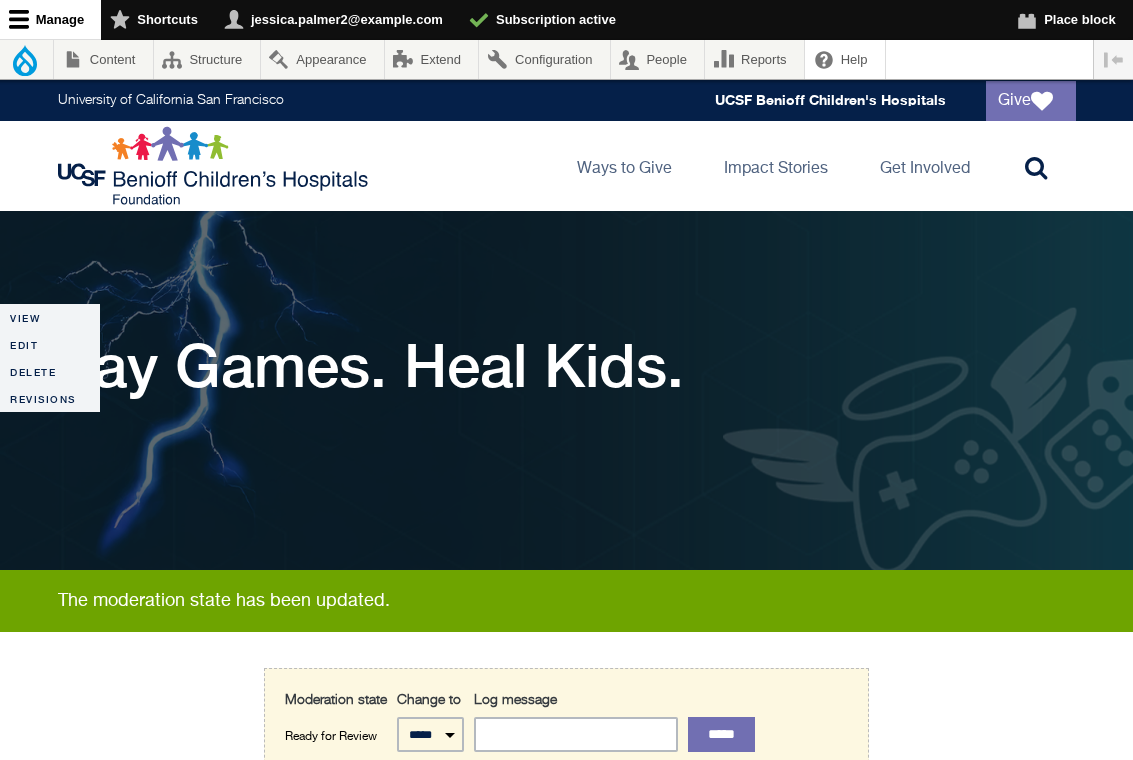 scroll, scrollTop: 0, scrollLeft: 0, axis: both 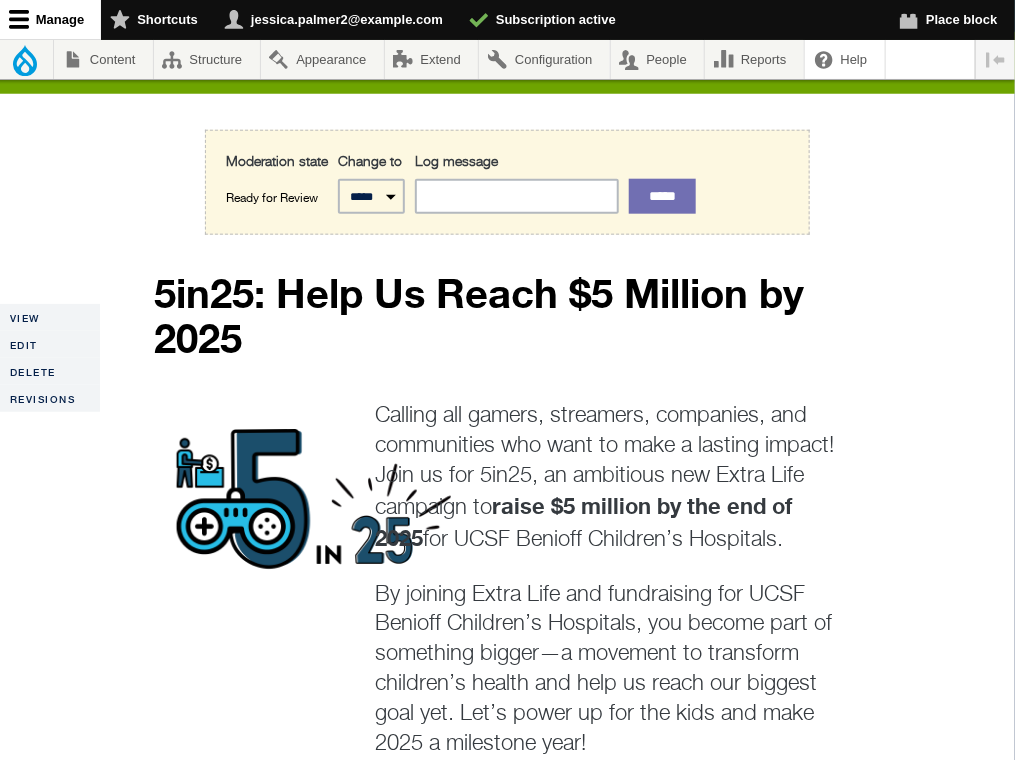click on "Moderation state
Ready for Review
Change to
***** *********
Log message
*****
5in25: Help Us Reach $5 Million by 2025
Calling all gamers, streamers, companies, and communities who want to make a lasting impact! Join us for 5in25, an ambitious new Extra Life campaign to  raise $5 million by the end of 2025  for UCSF Benioff Children’s Hospitals.
By joining Extra Life and fundraising for UCSF Benioff Children’s Hospitals, you become part of something bigger—a movement to transform children’s health and help us reach our biggest goal yet. Let’s power up for the kids and make 2025 a milestone year!" at bounding box center [507, 3042] 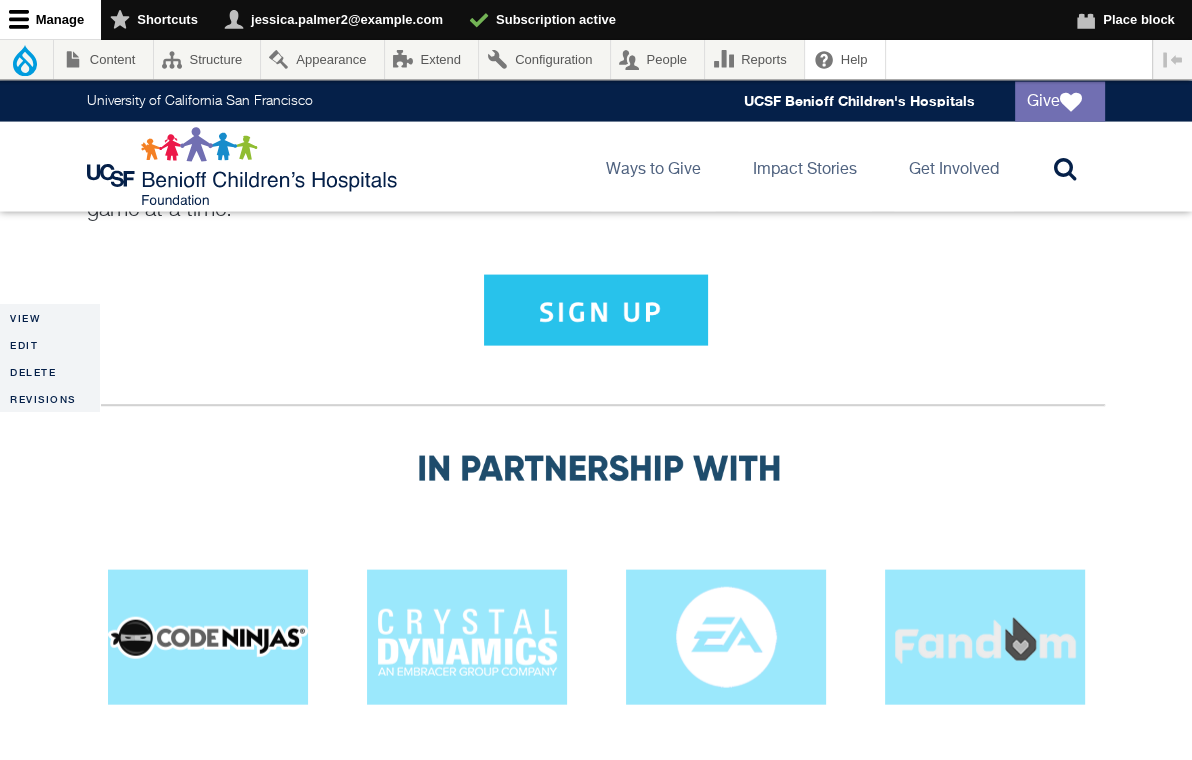 scroll, scrollTop: 3615, scrollLeft: 0, axis: vertical 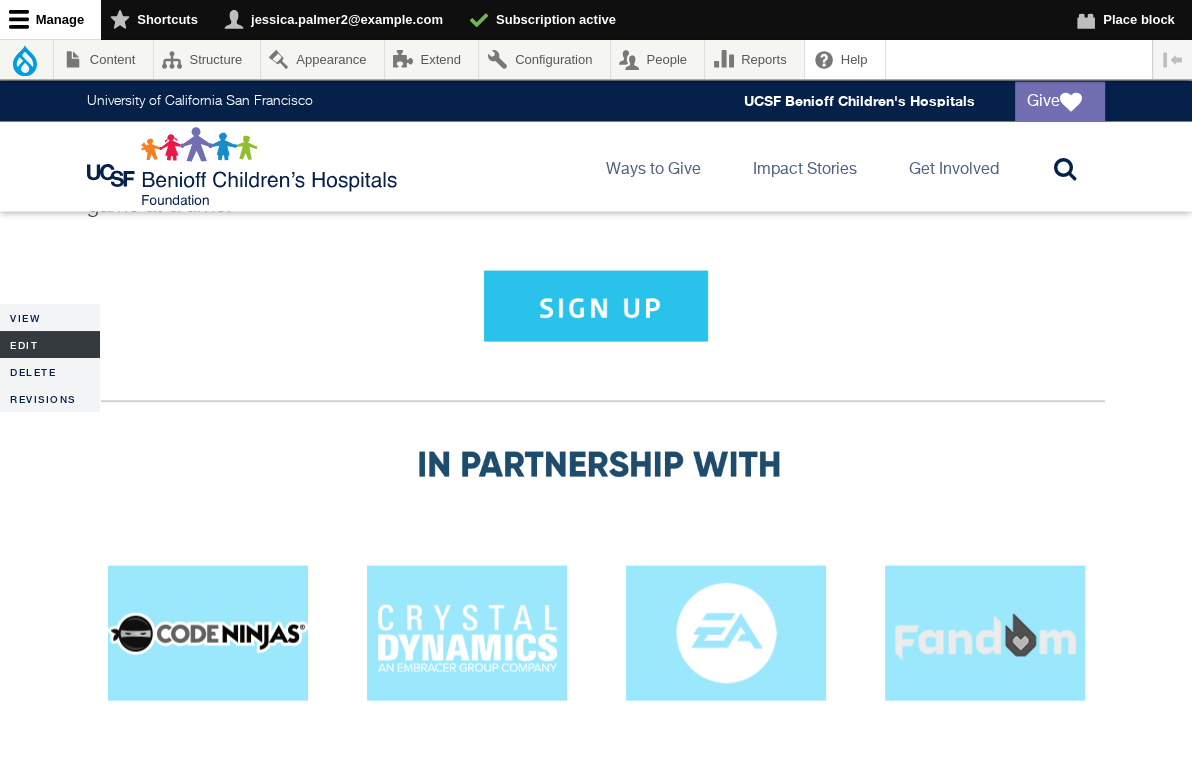 click on "Edit" at bounding box center [50, 344] 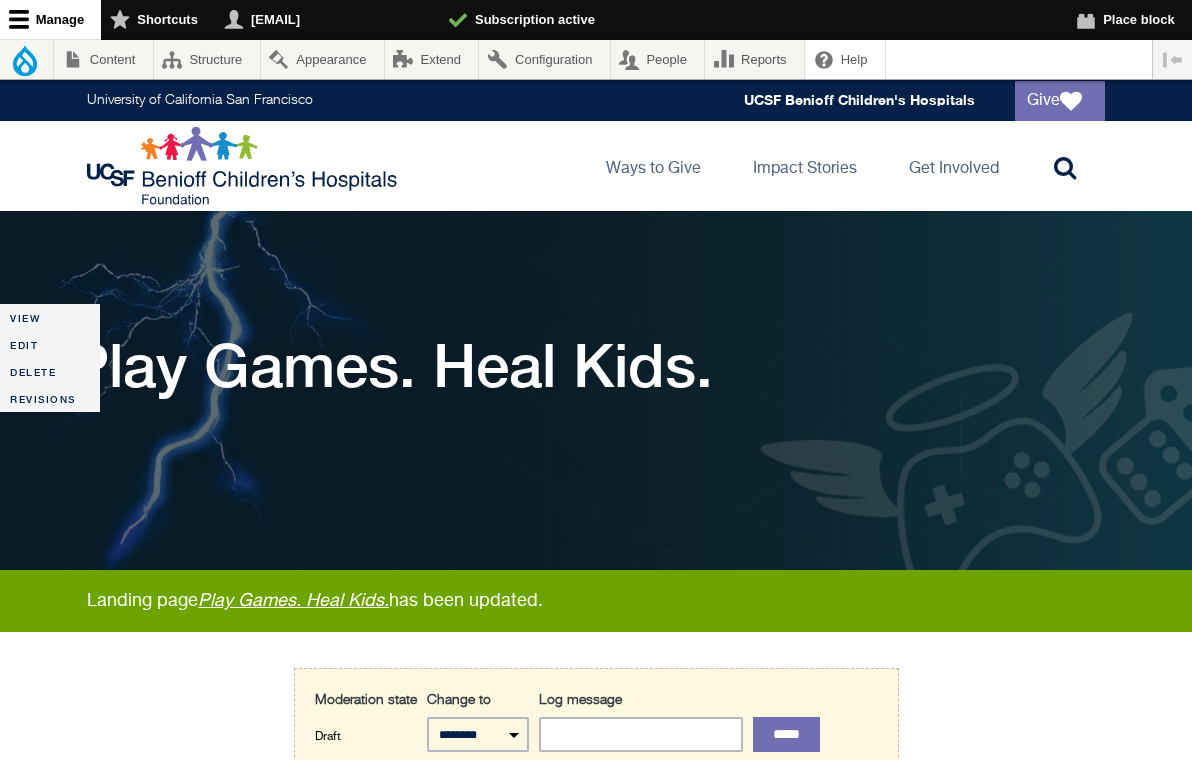 scroll, scrollTop: 116, scrollLeft: 0, axis: vertical 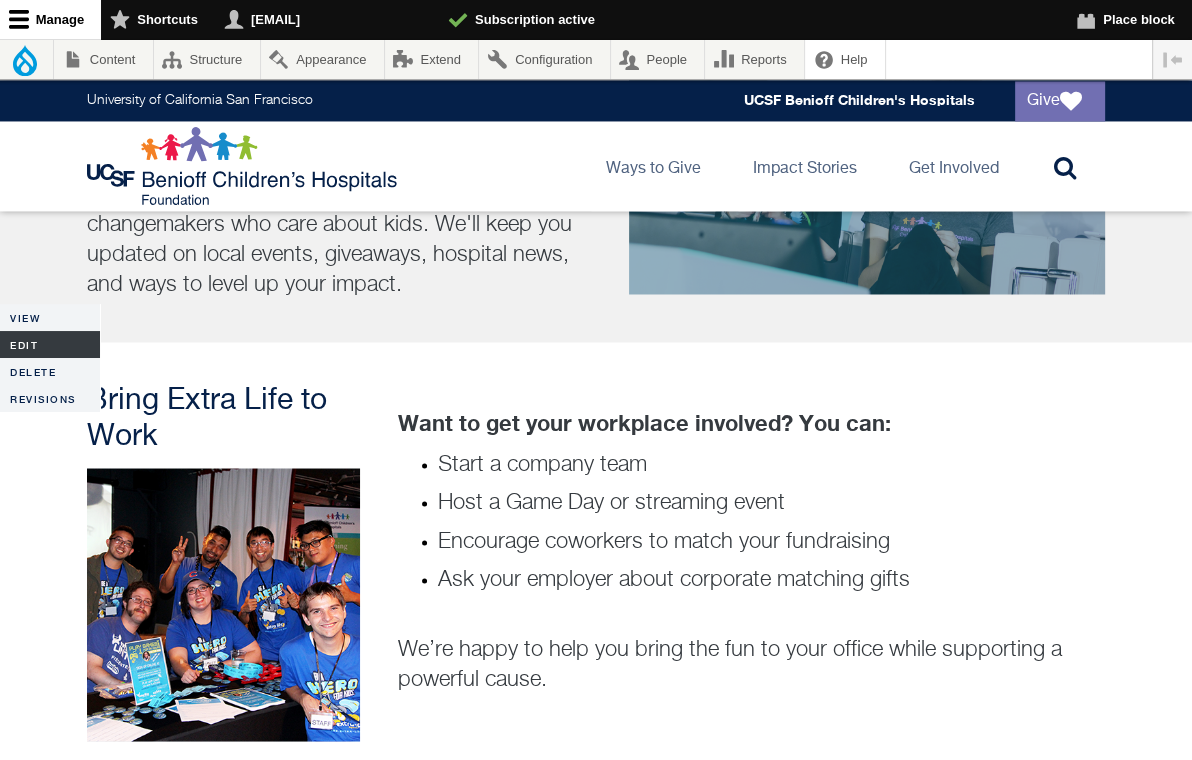 click on "Edit" at bounding box center [50, 344] 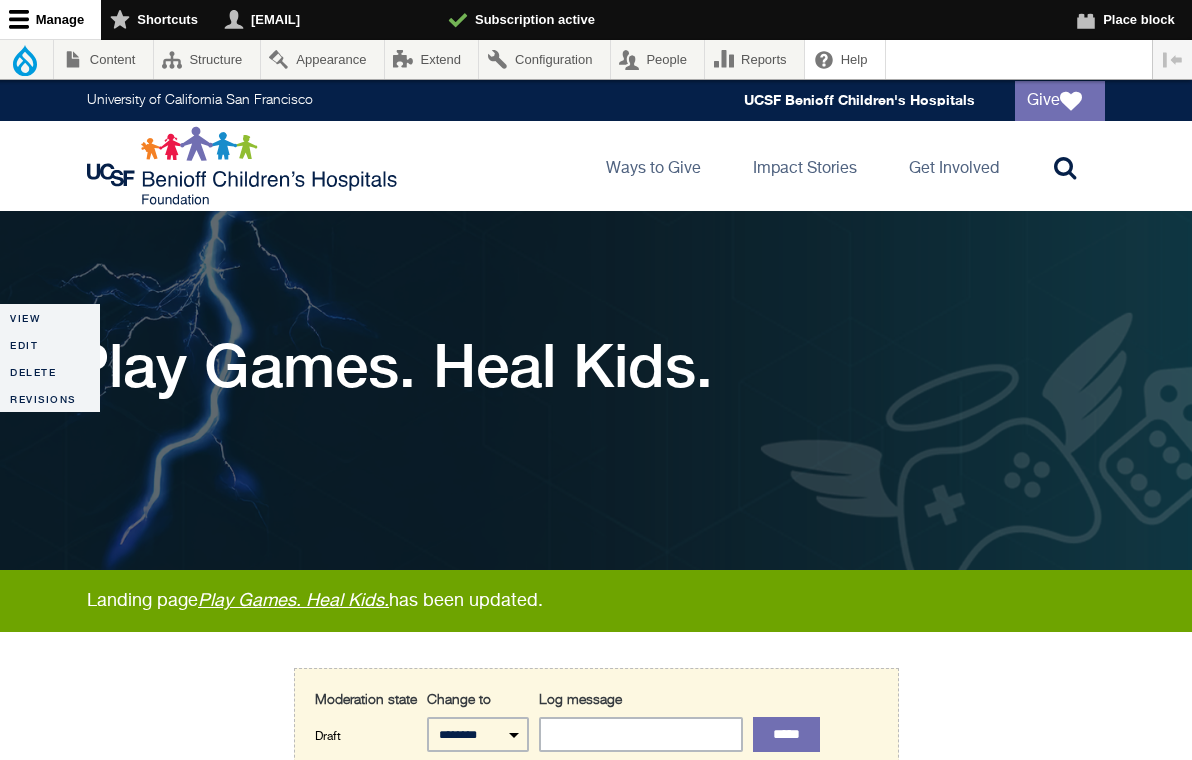 scroll, scrollTop: 0, scrollLeft: 0, axis: both 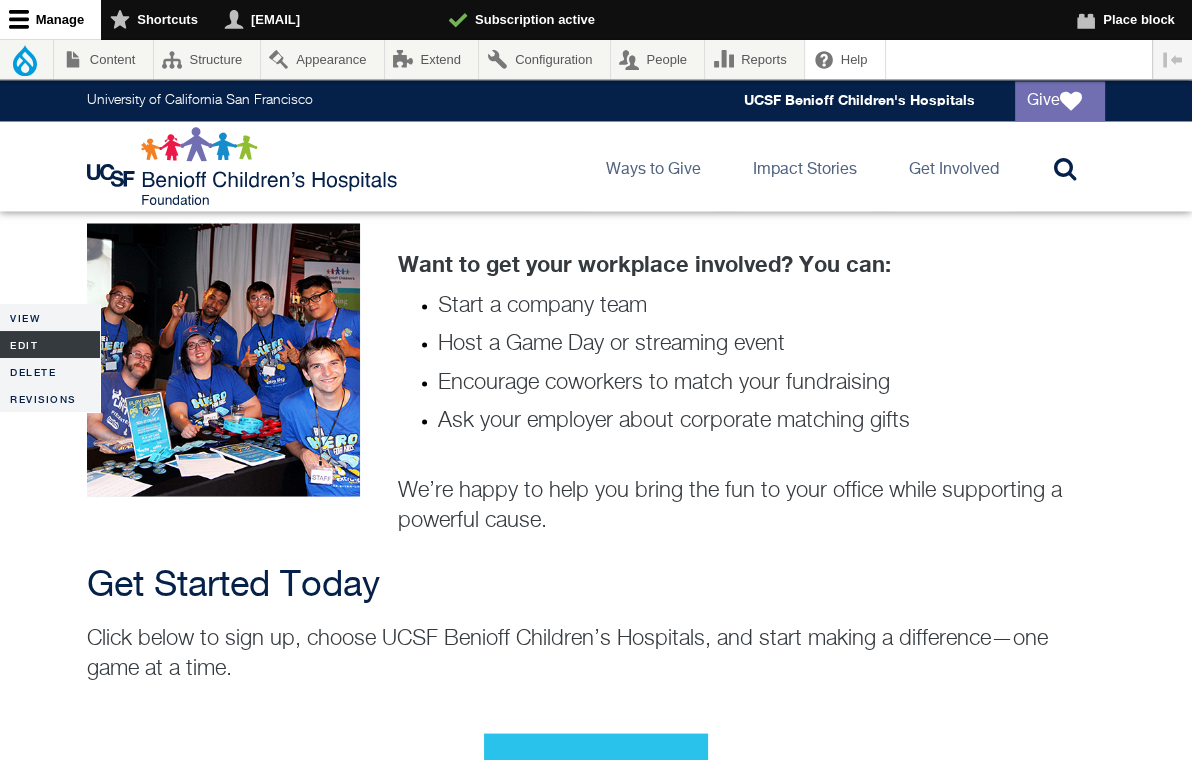 click on "Edit" at bounding box center (50, 344) 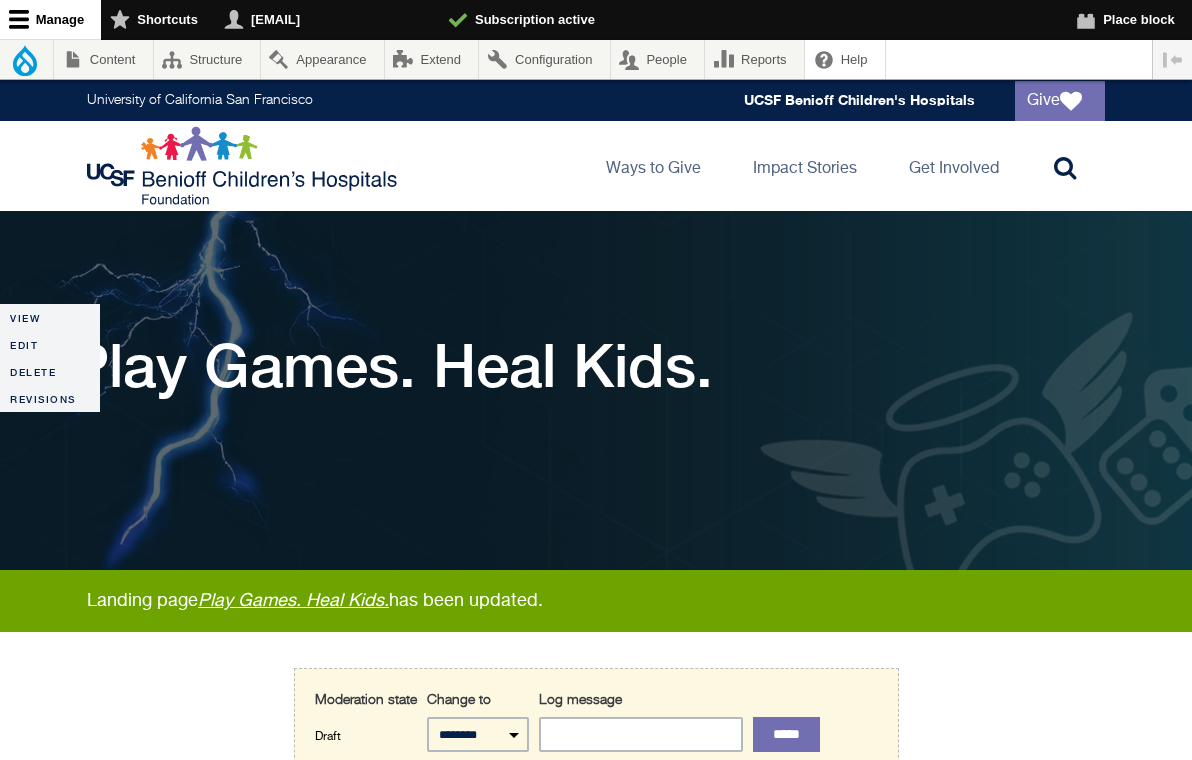 scroll, scrollTop: 154, scrollLeft: 0, axis: vertical 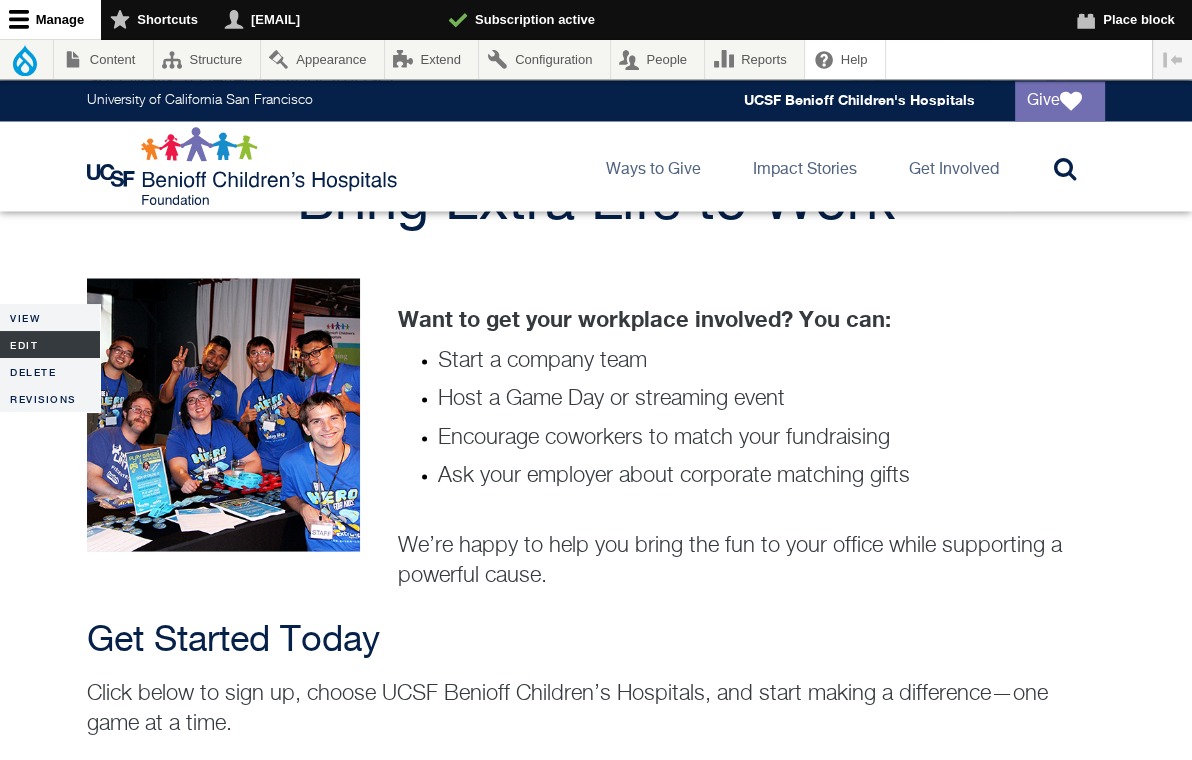 click on "Edit" at bounding box center [50, 344] 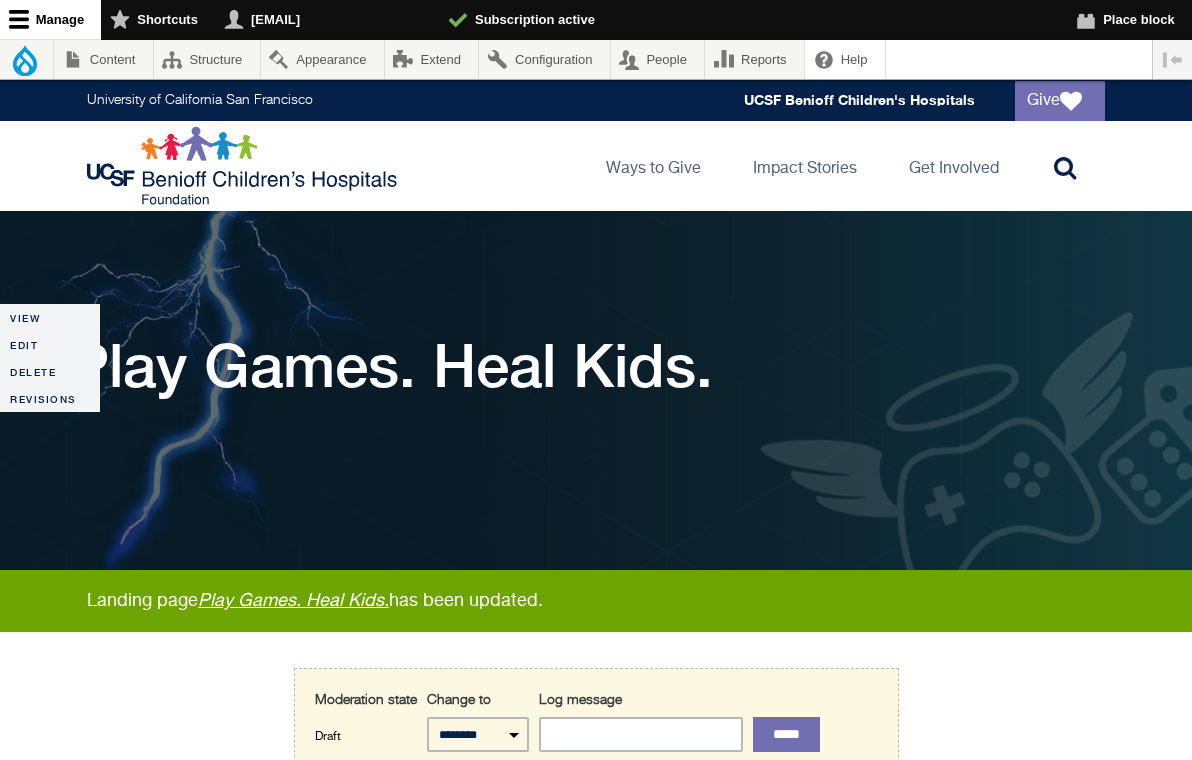 scroll, scrollTop: 0, scrollLeft: 0, axis: both 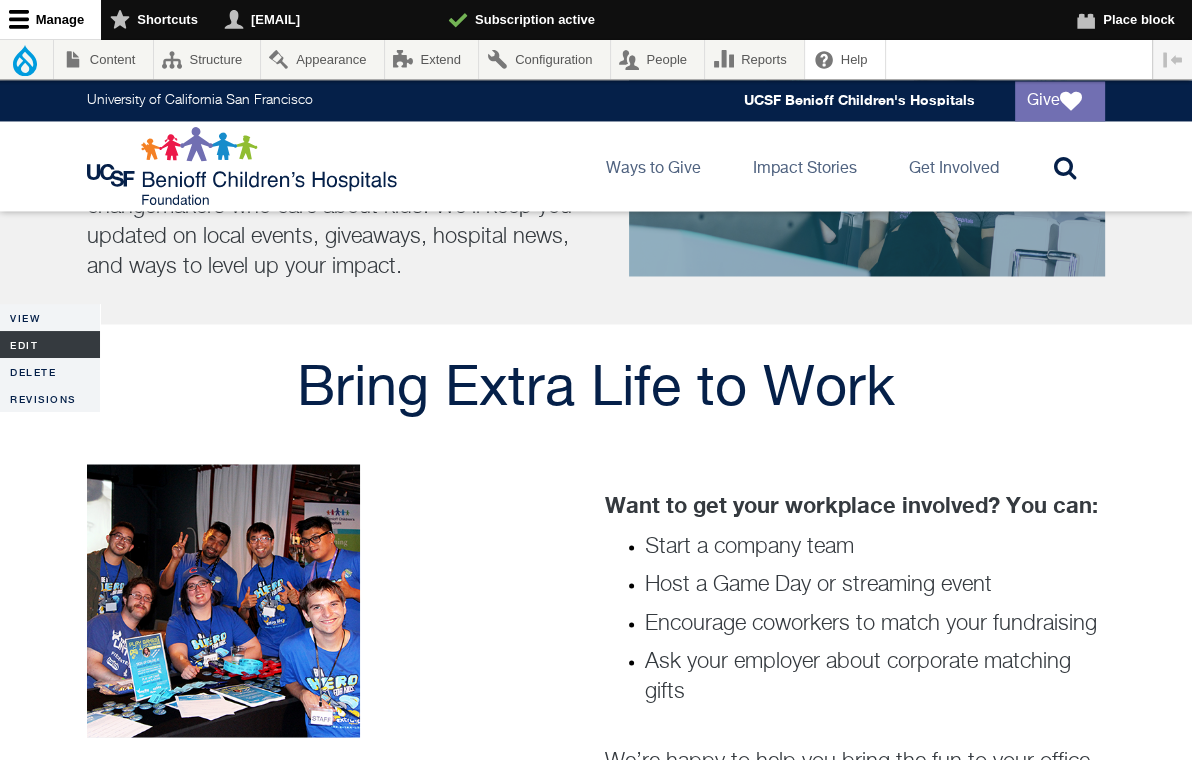 click on "Edit" at bounding box center [50, 344] 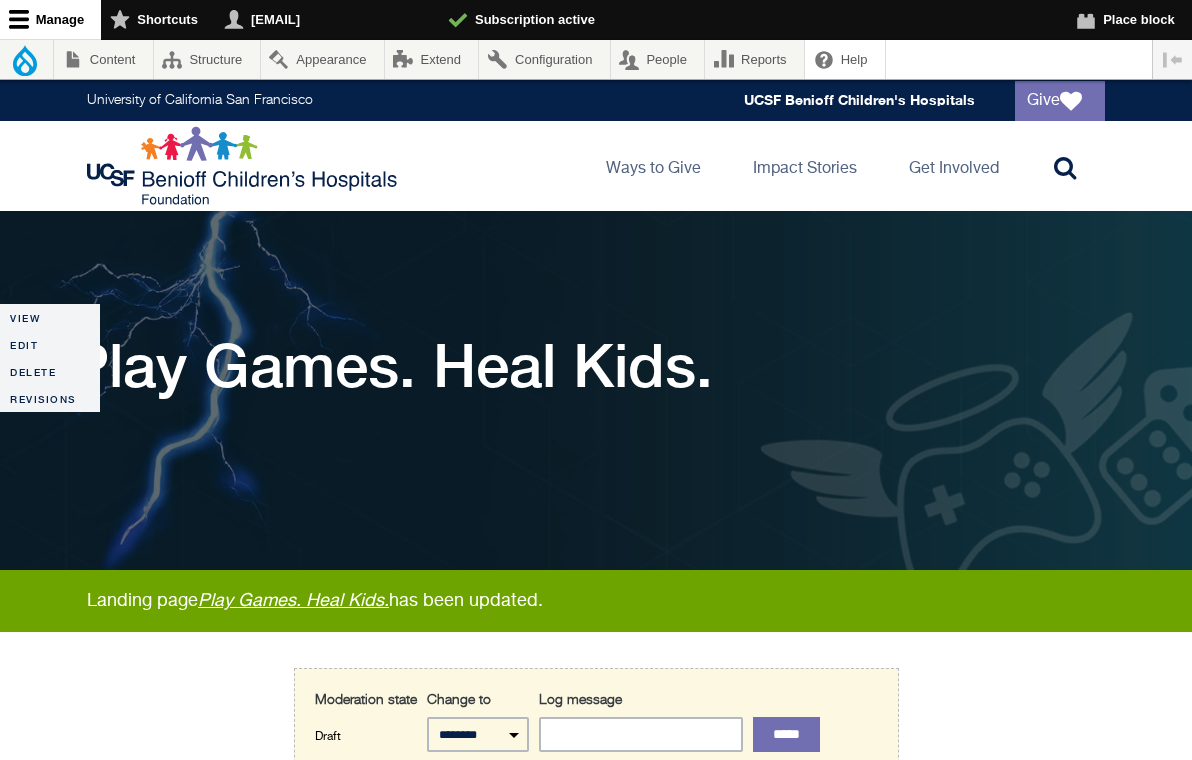 scroll, scrollTop: 0, scrollLeft: 0, axis: both 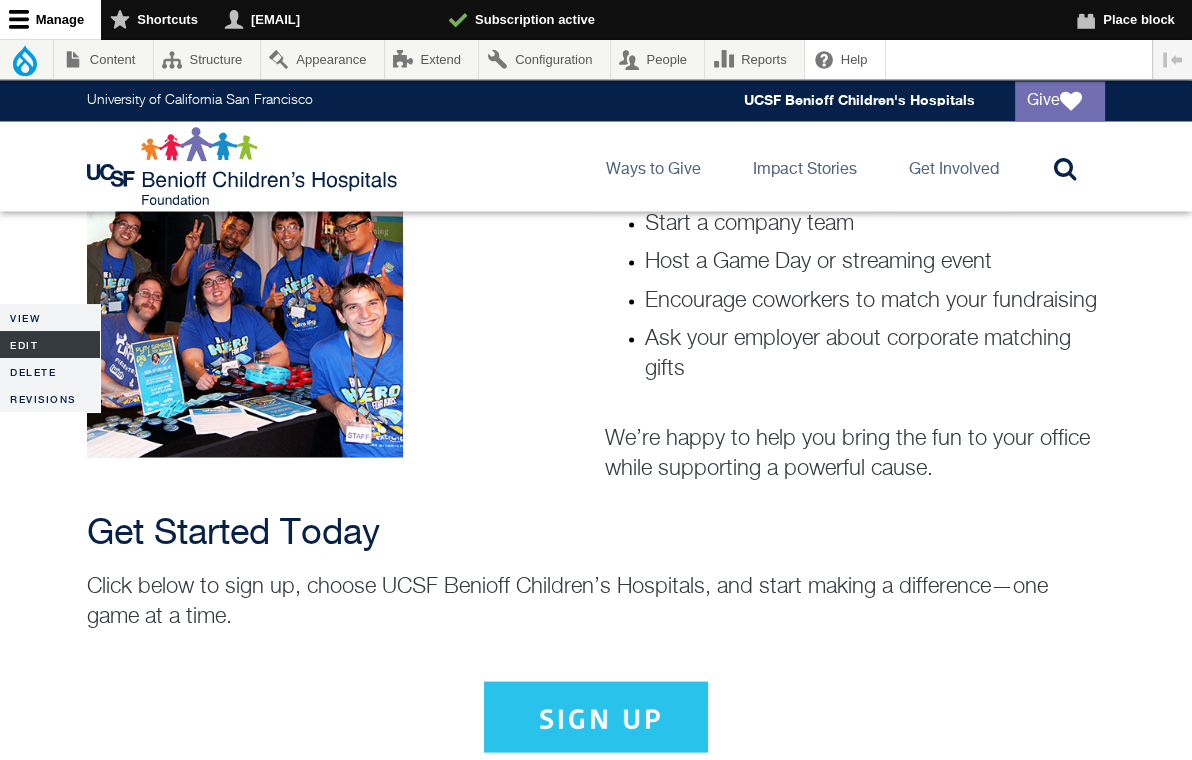 click on "Edit" at bounding box center [50, 344] 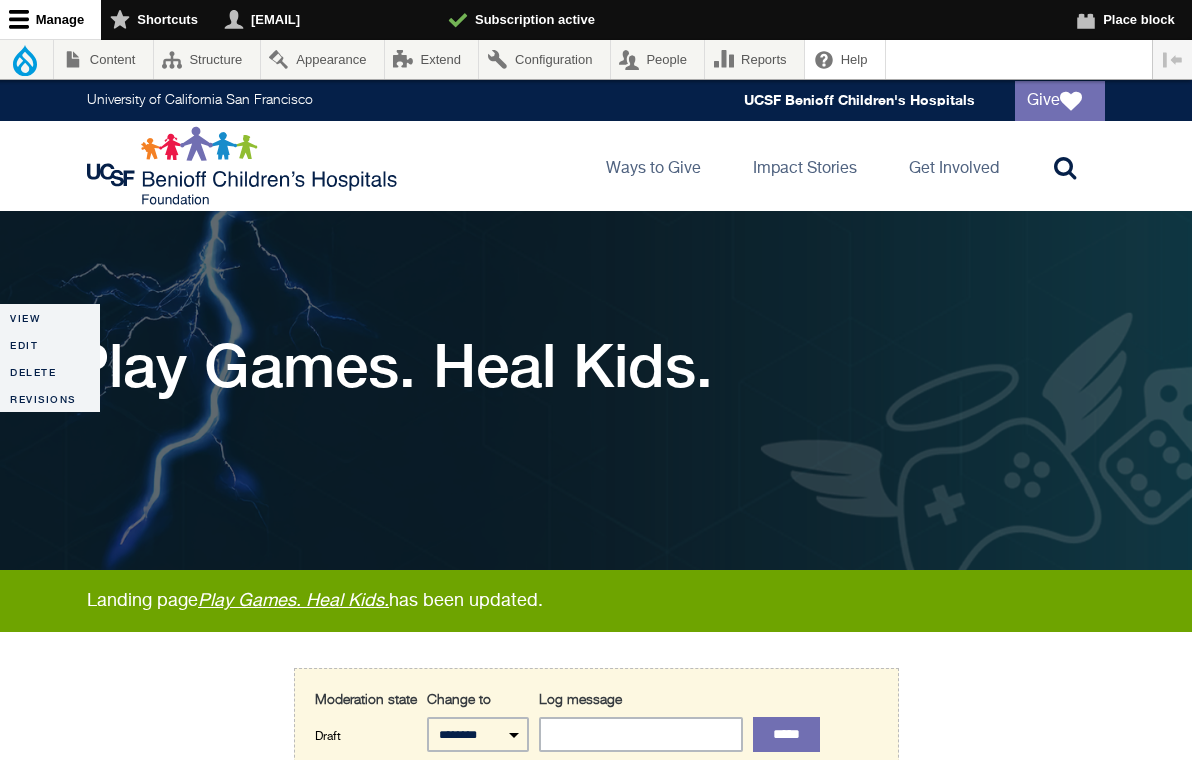 scroll, scrollTop: 0, scrollLeft: 0, axis: both 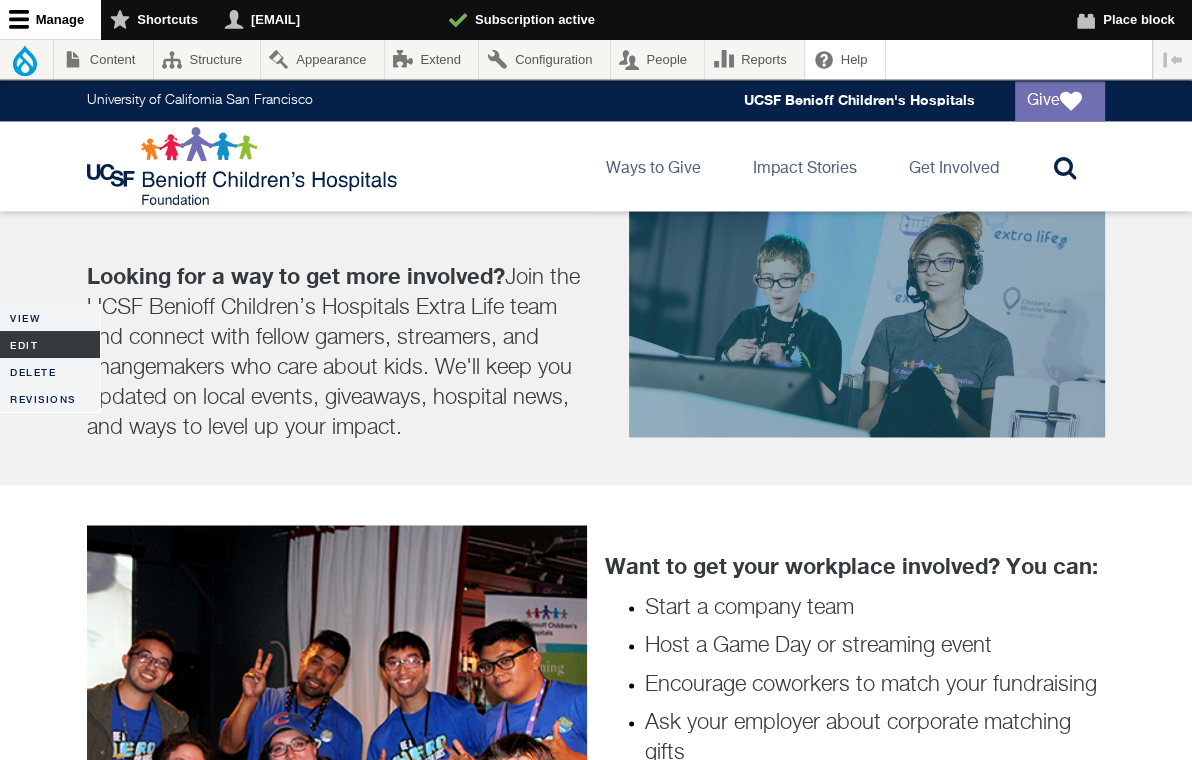 click on "Edit" at bounding box center (50, 344) 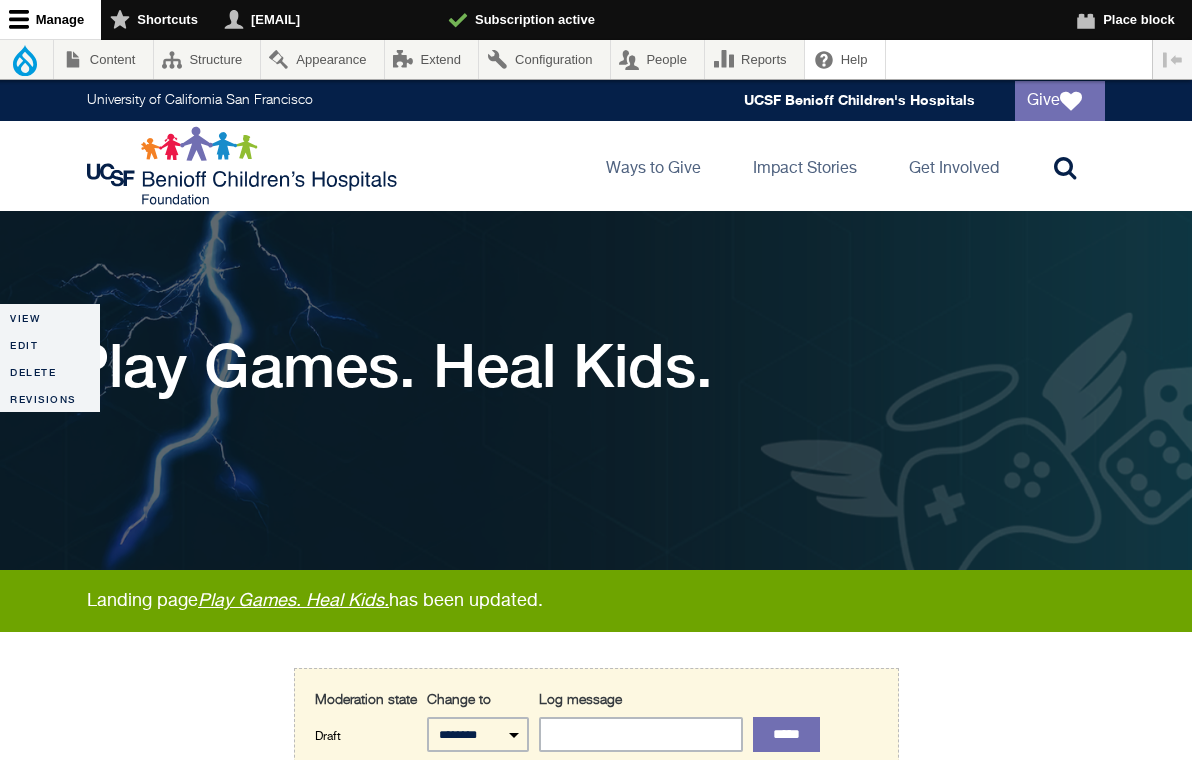 scroll, scrollTop: 29, scrollLeft: 0, axis: vertical 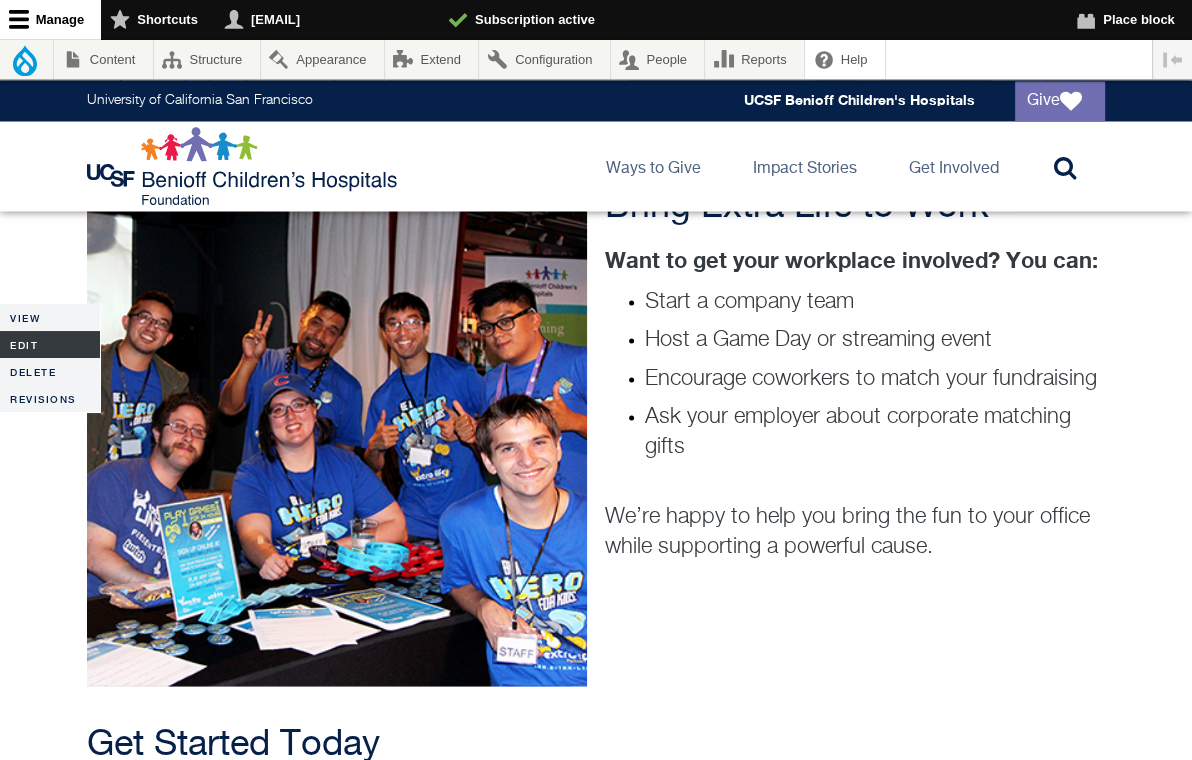 click on "Edit" at bounding box center (50, 344) 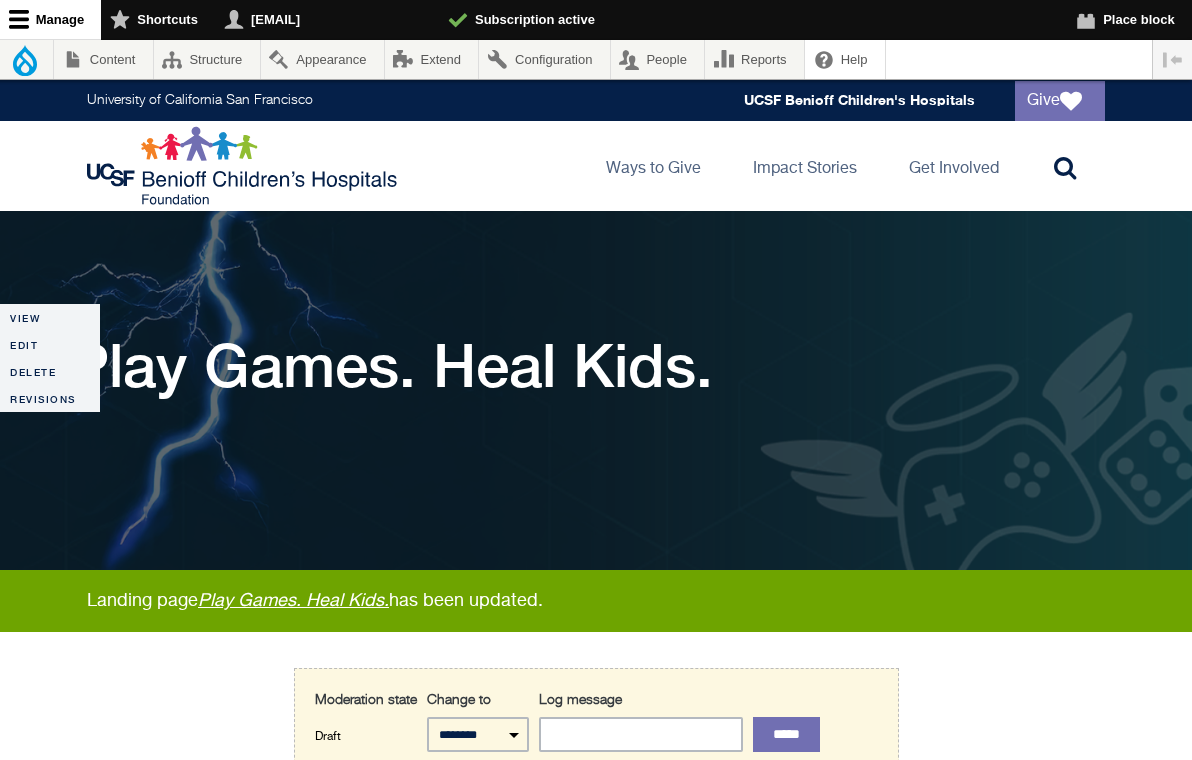 scroll, scrollTop: 0, scrollLeft: 0, axis: both 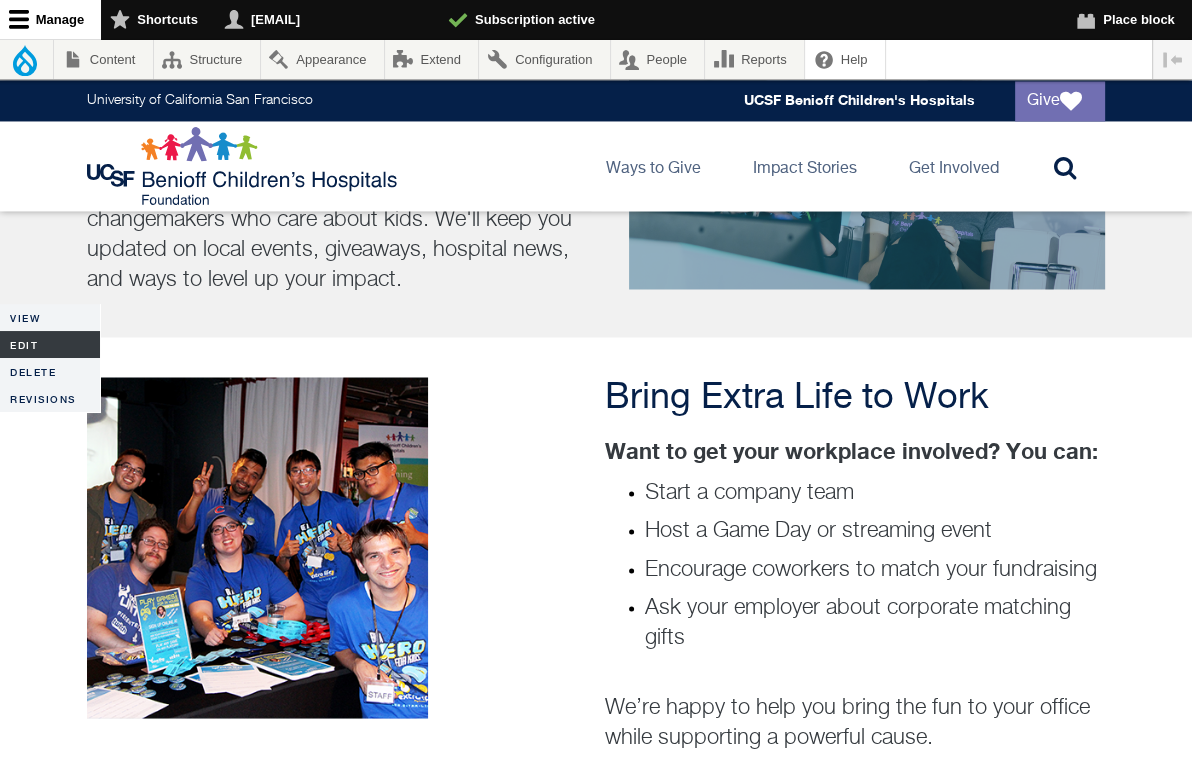 click on "Edit" at bounding box center (50, 344) 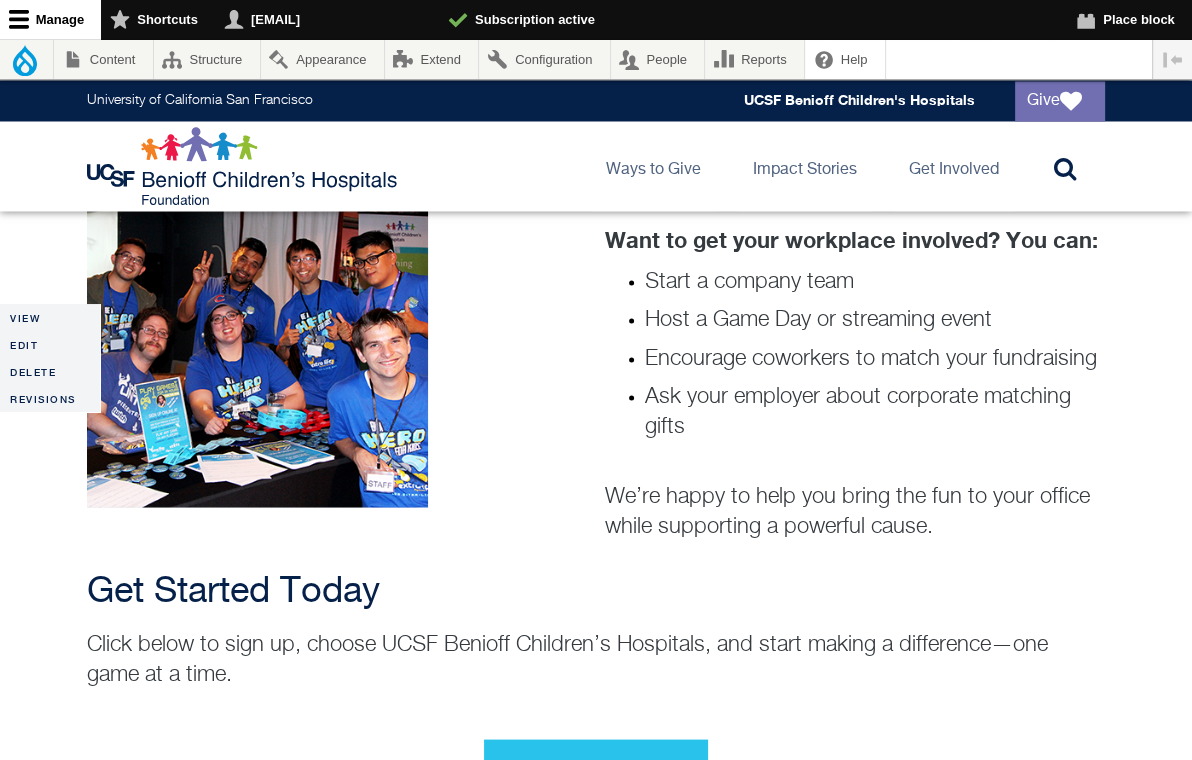 scroll, scrollTop: 3119, scrollLeft: 0, axis: vertical 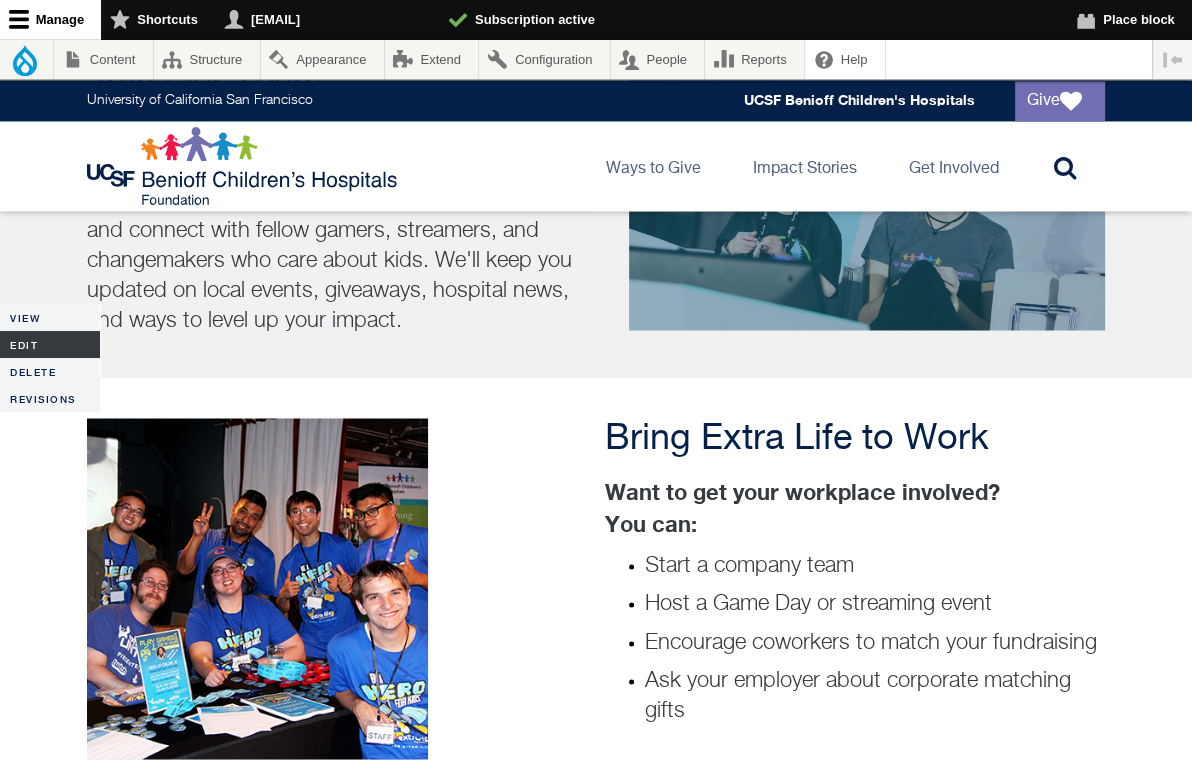 click on "Edit" at bounding box center (50, 344) 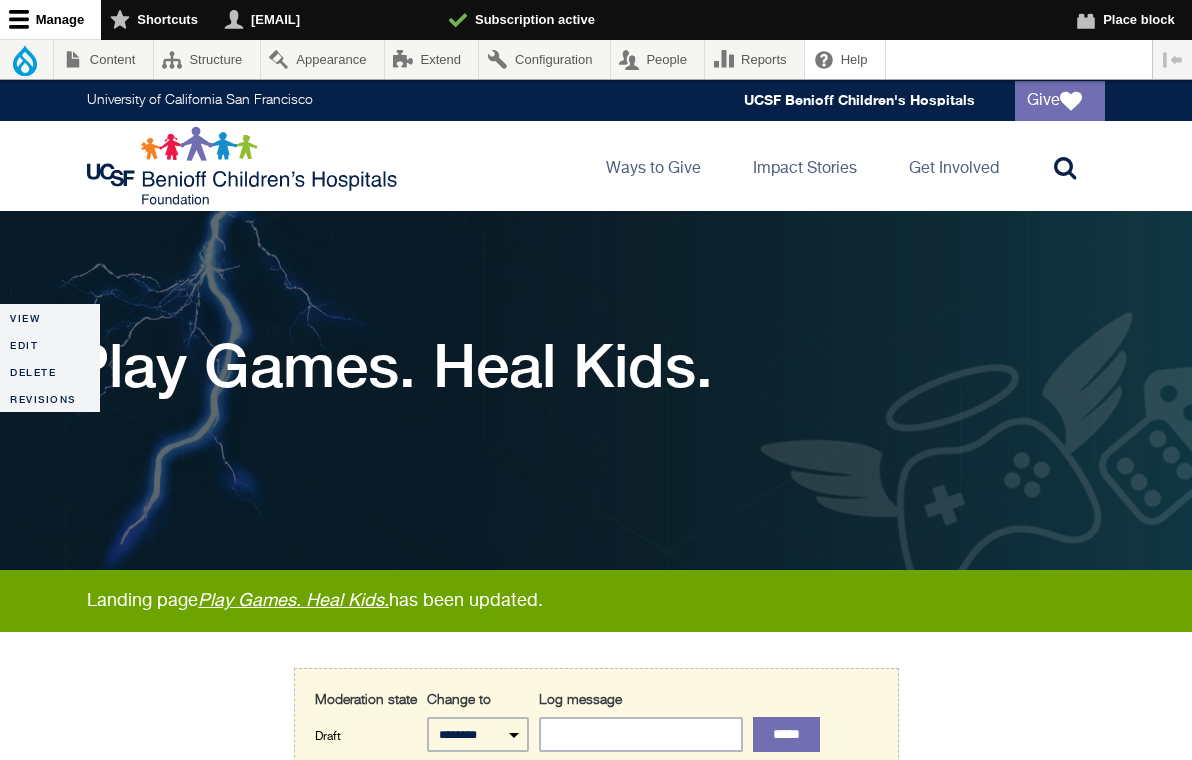 scroll, scrollTop: 0, scrollLeft: 0, axis: both 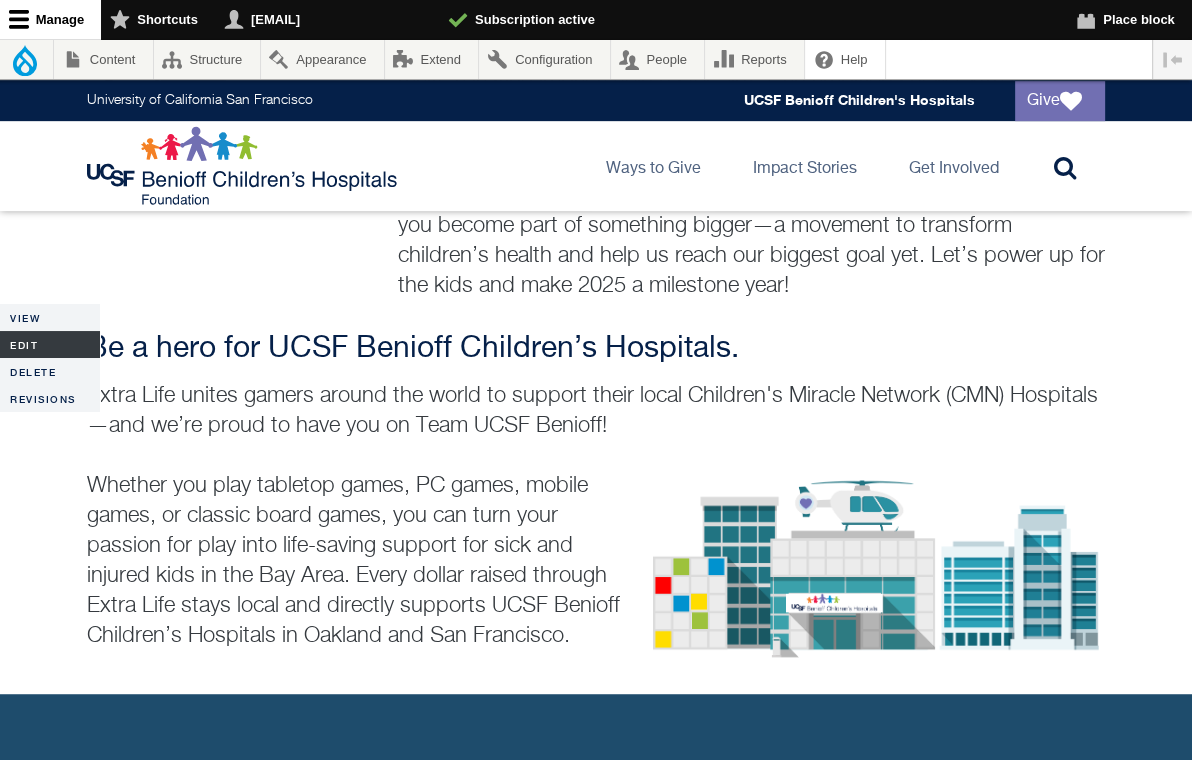 click on "Edit" at bounding box center [50, 344] 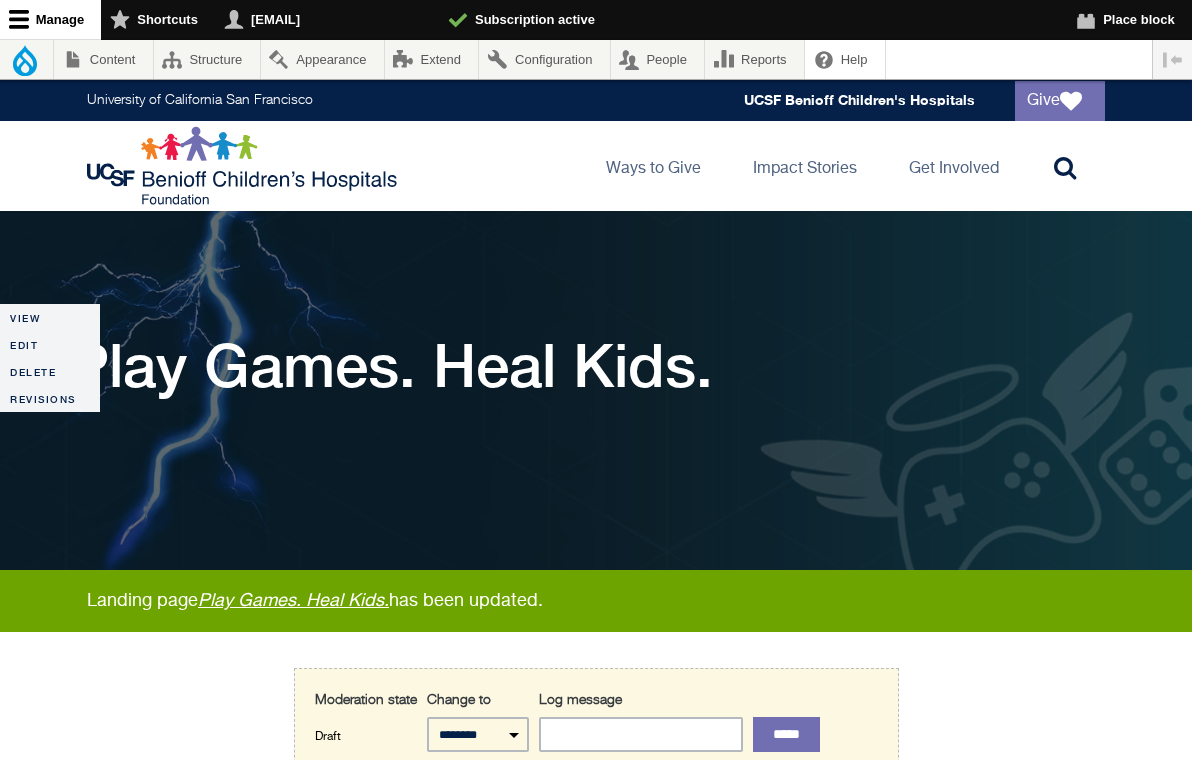 scroll, scrollTop: 0, scrollLeft: 0, axis: both 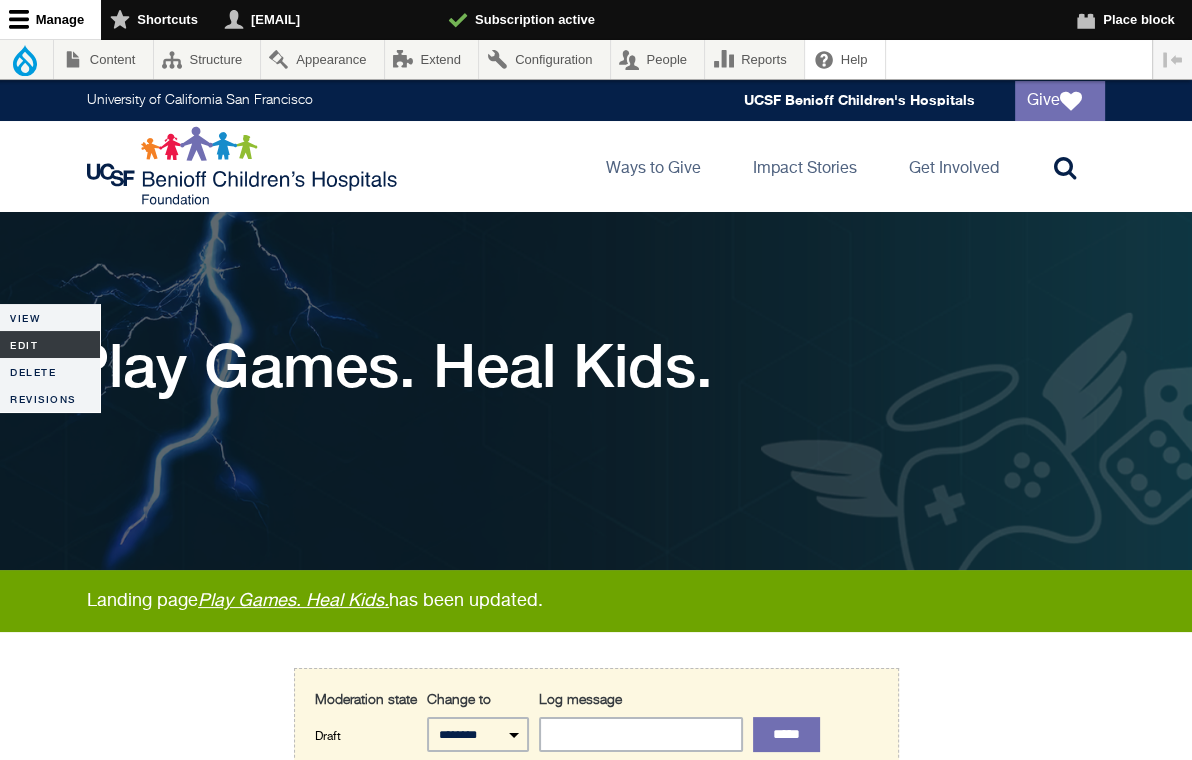click on "Edit" at bounding box center [50, 344] 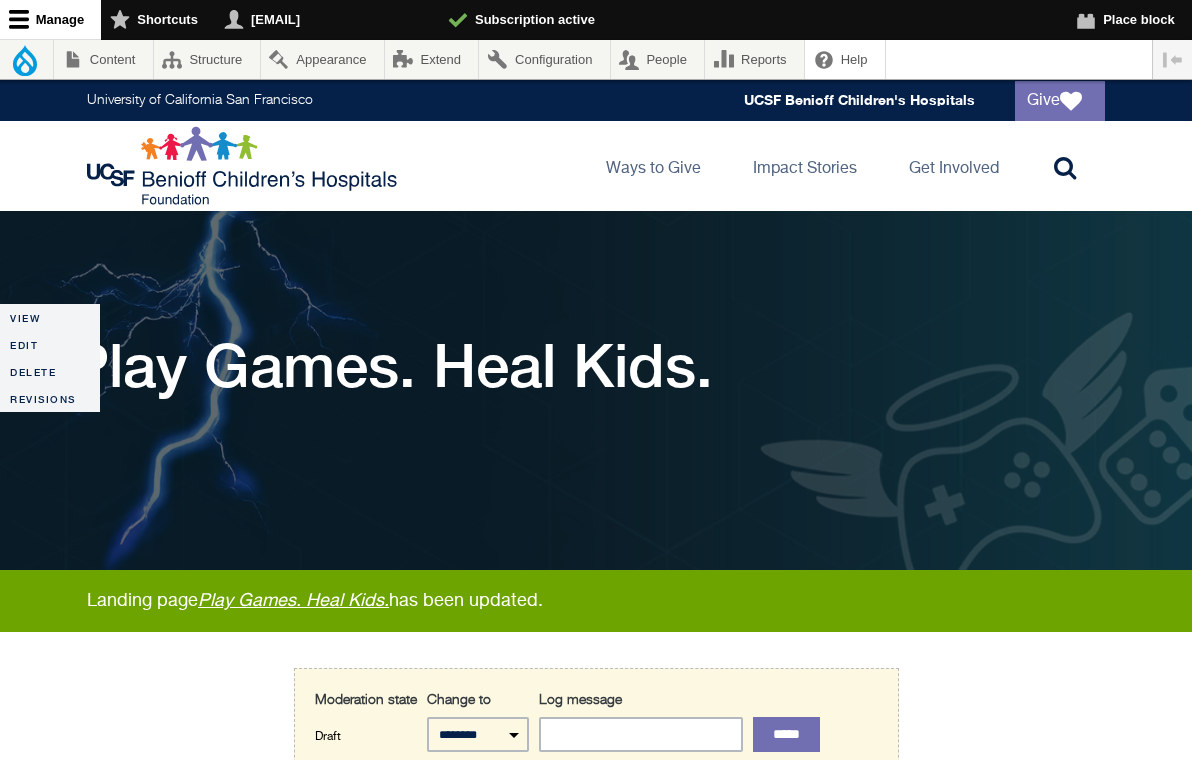 scroll, scrollTop: 0, scrollLeft: 0, axis: both 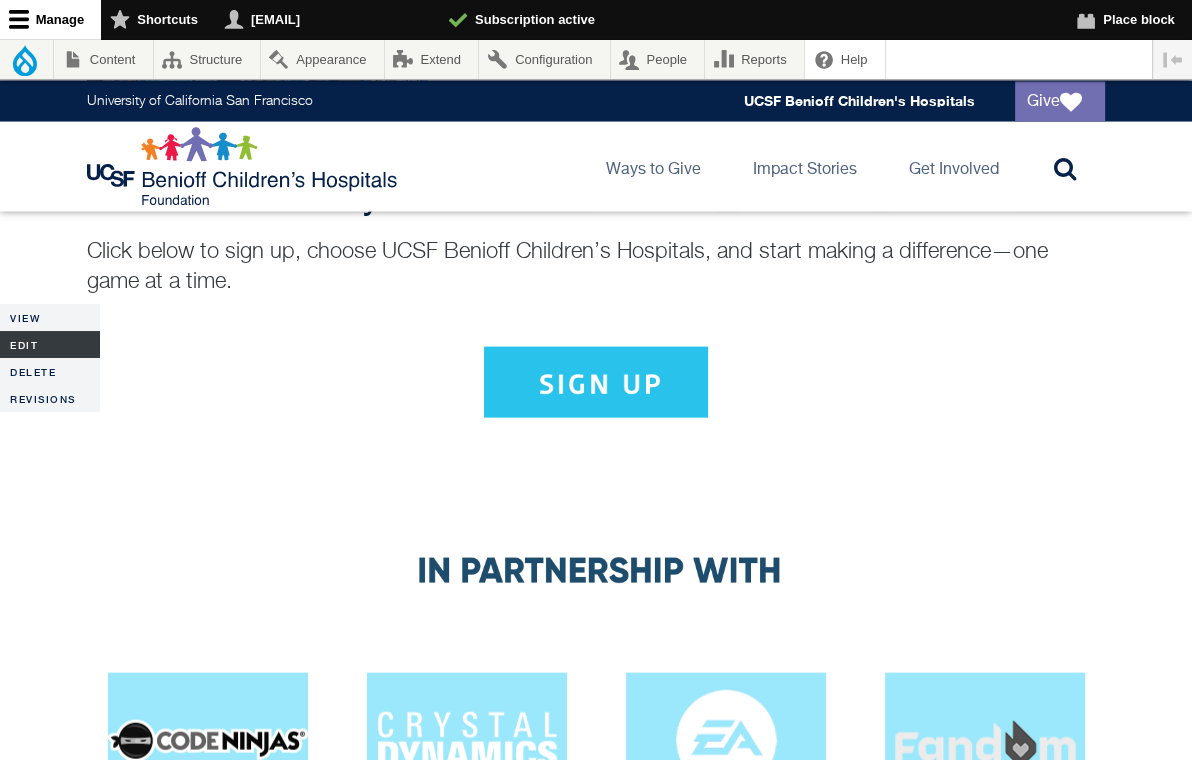 click on "Edit" at bounding box center (50, 344) 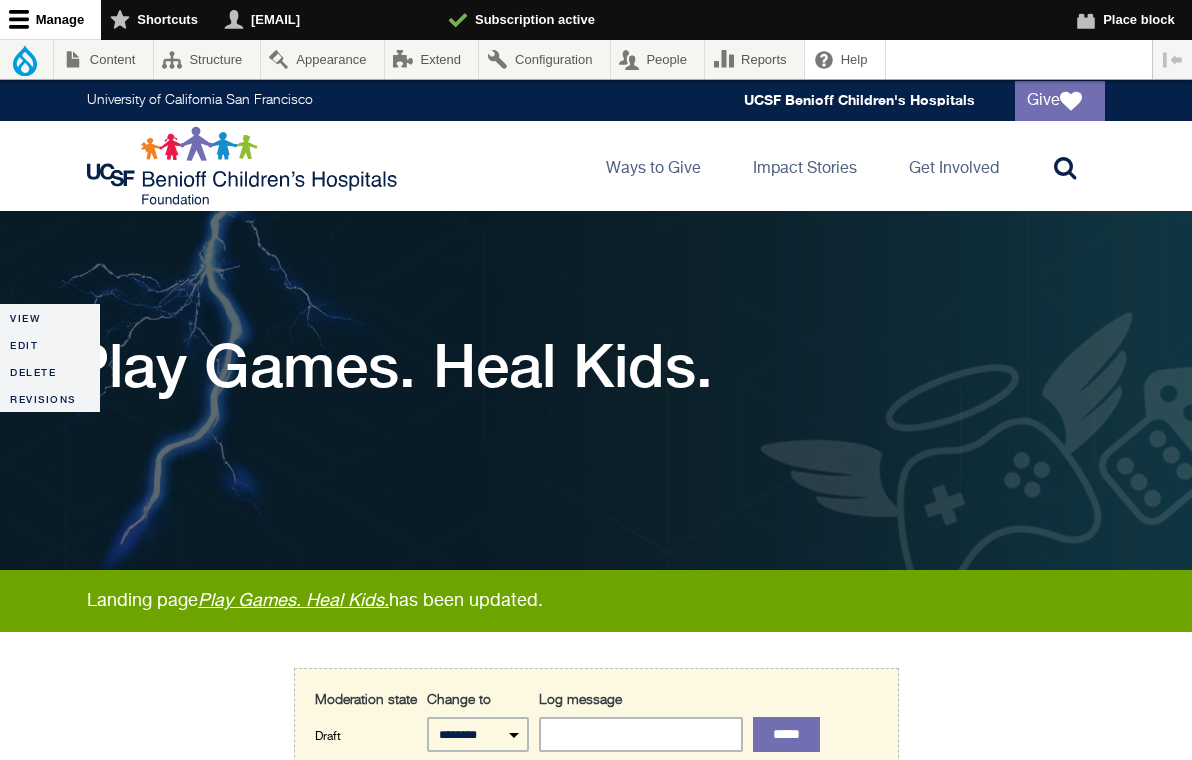 scroll, scrollTop: 0, scrollLeft: 0, axis: both 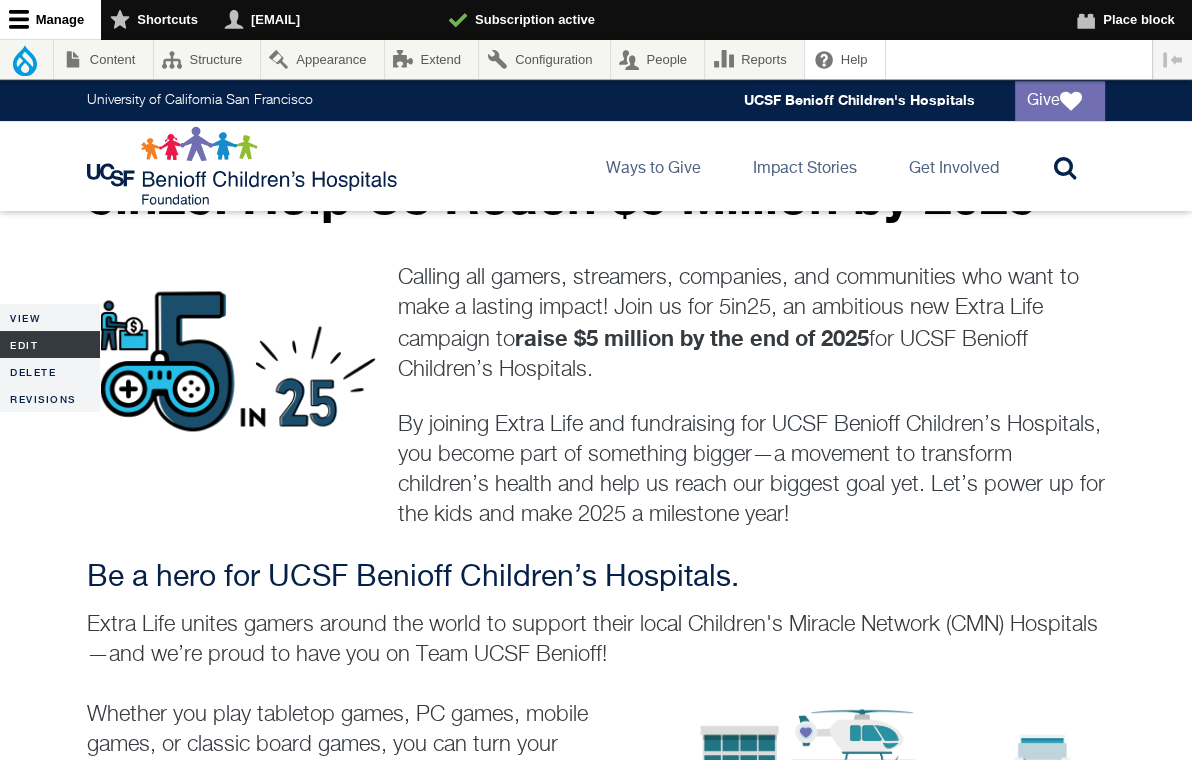 click on "Edit" at bounding box center [50, 344] 